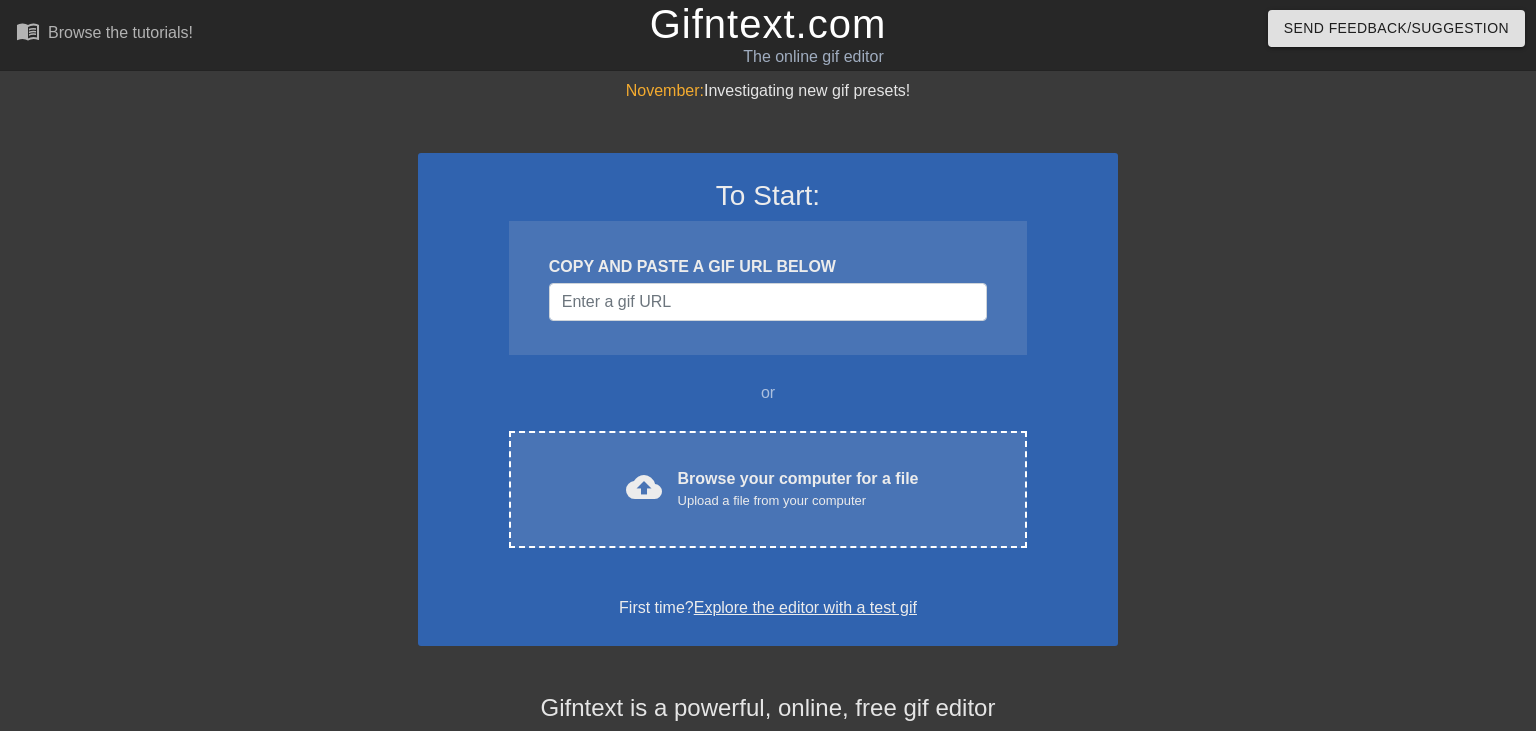 scroll, scrollTop: 0, scrollLeft: 0, axis: both 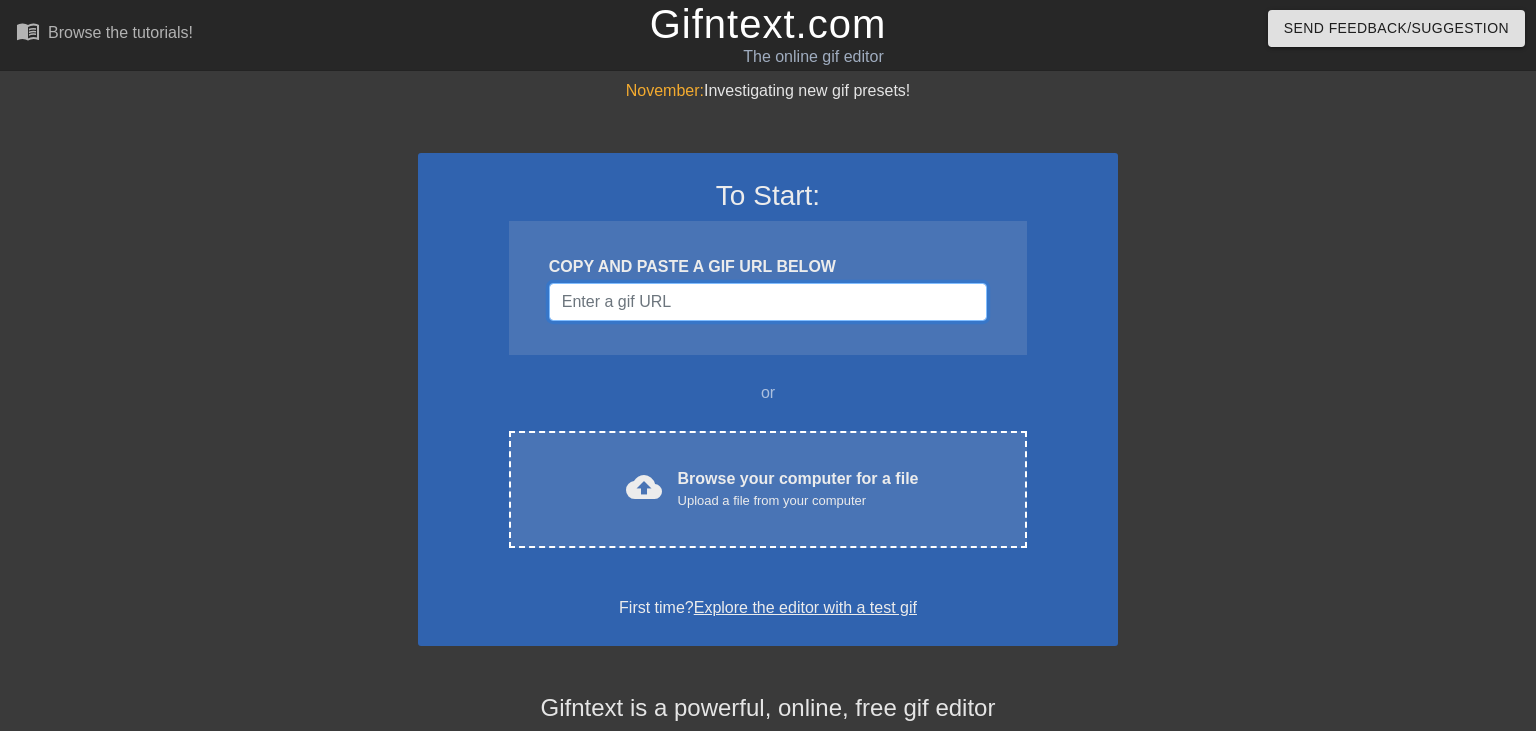 click at bounding box center [768, 302] 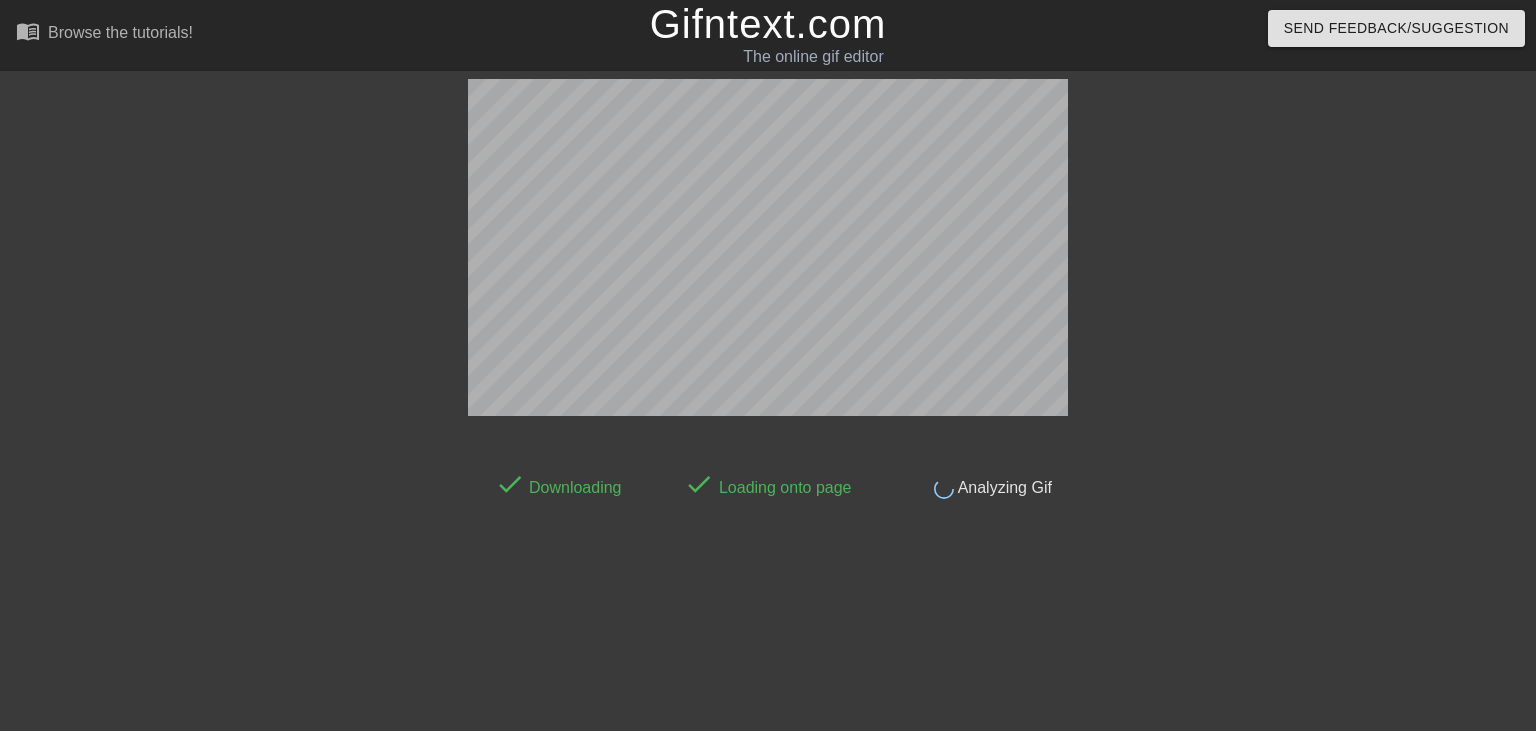 scroll, scrollTop: 48, scrollLeft: 0, axis: vertical 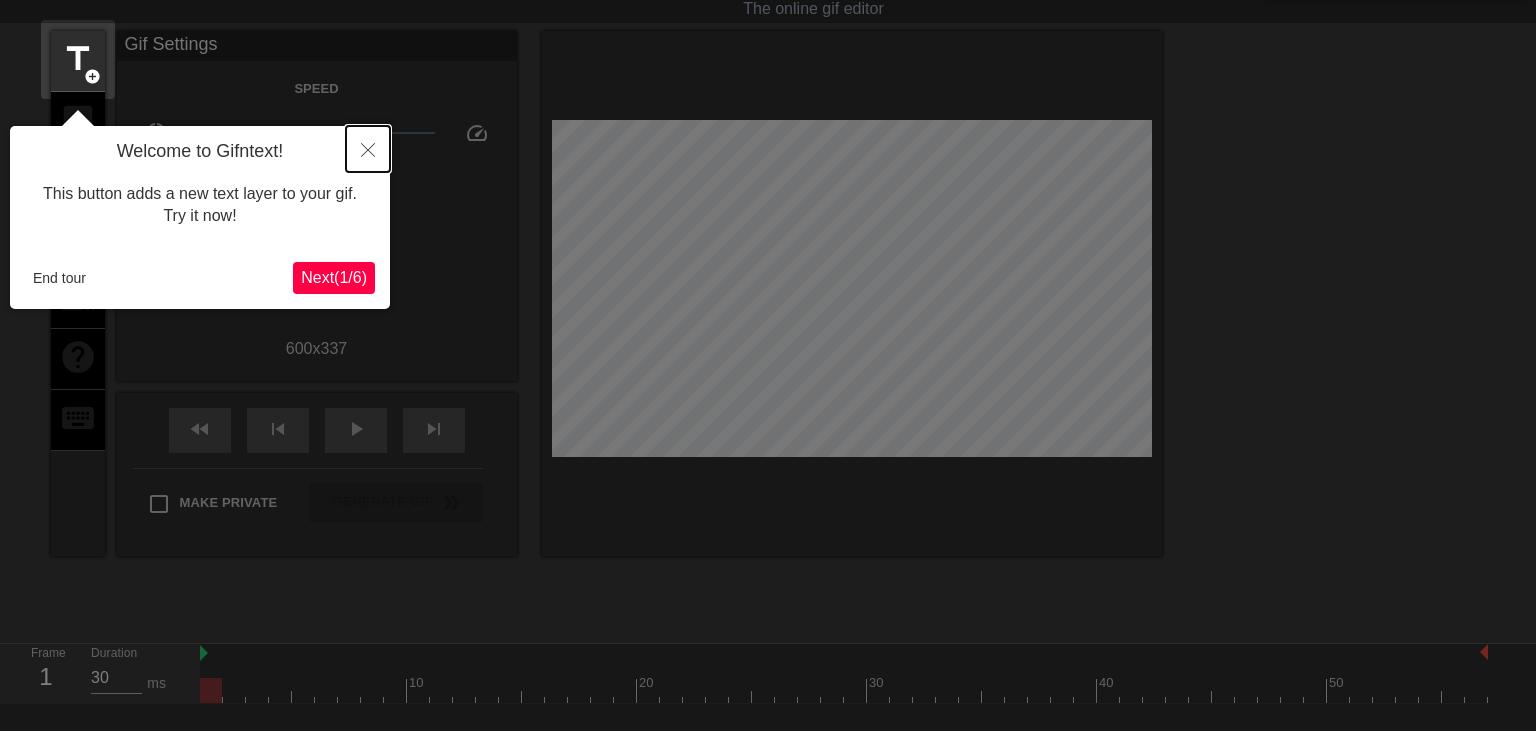 click at bounding box center [368, 149] 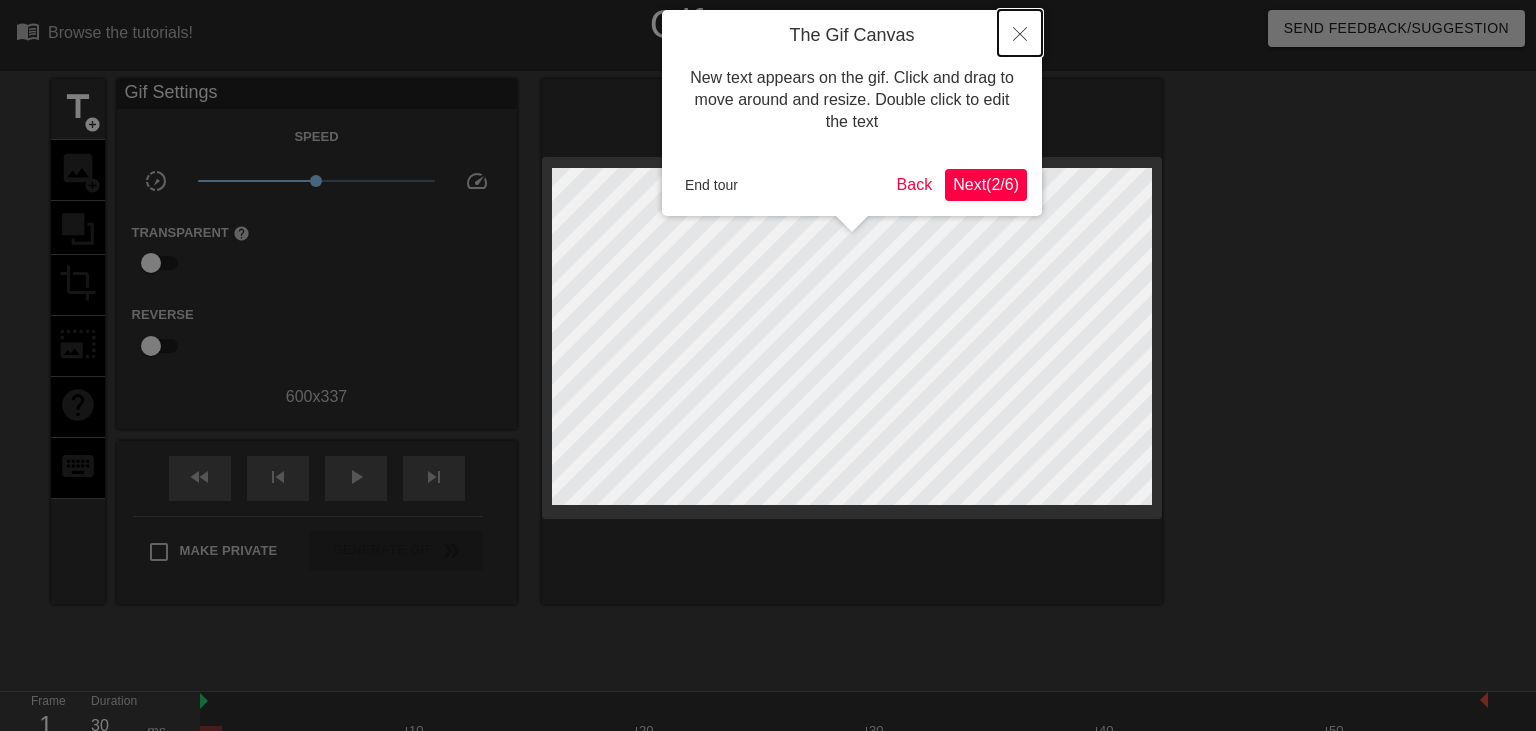 click 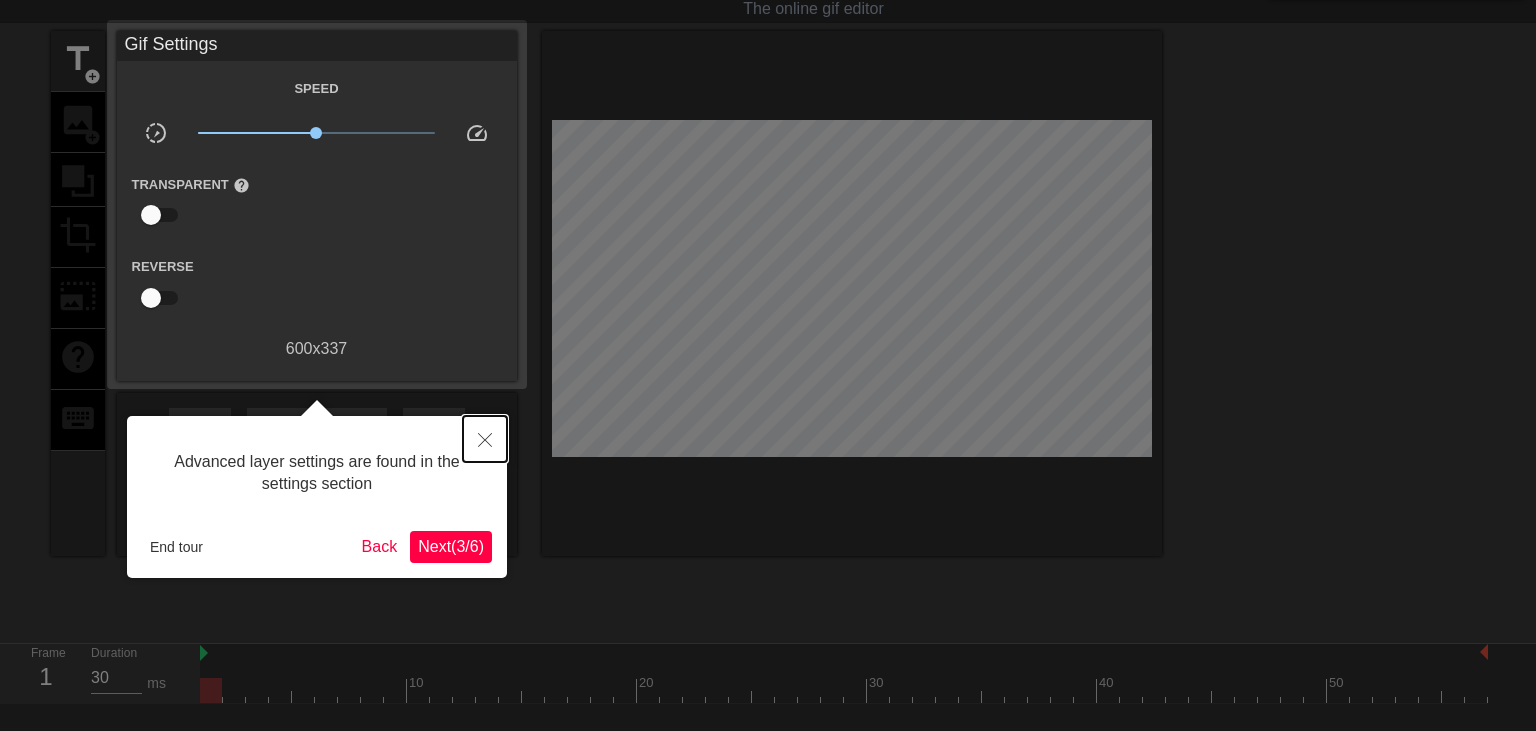 click at bounding box center [485, 439] 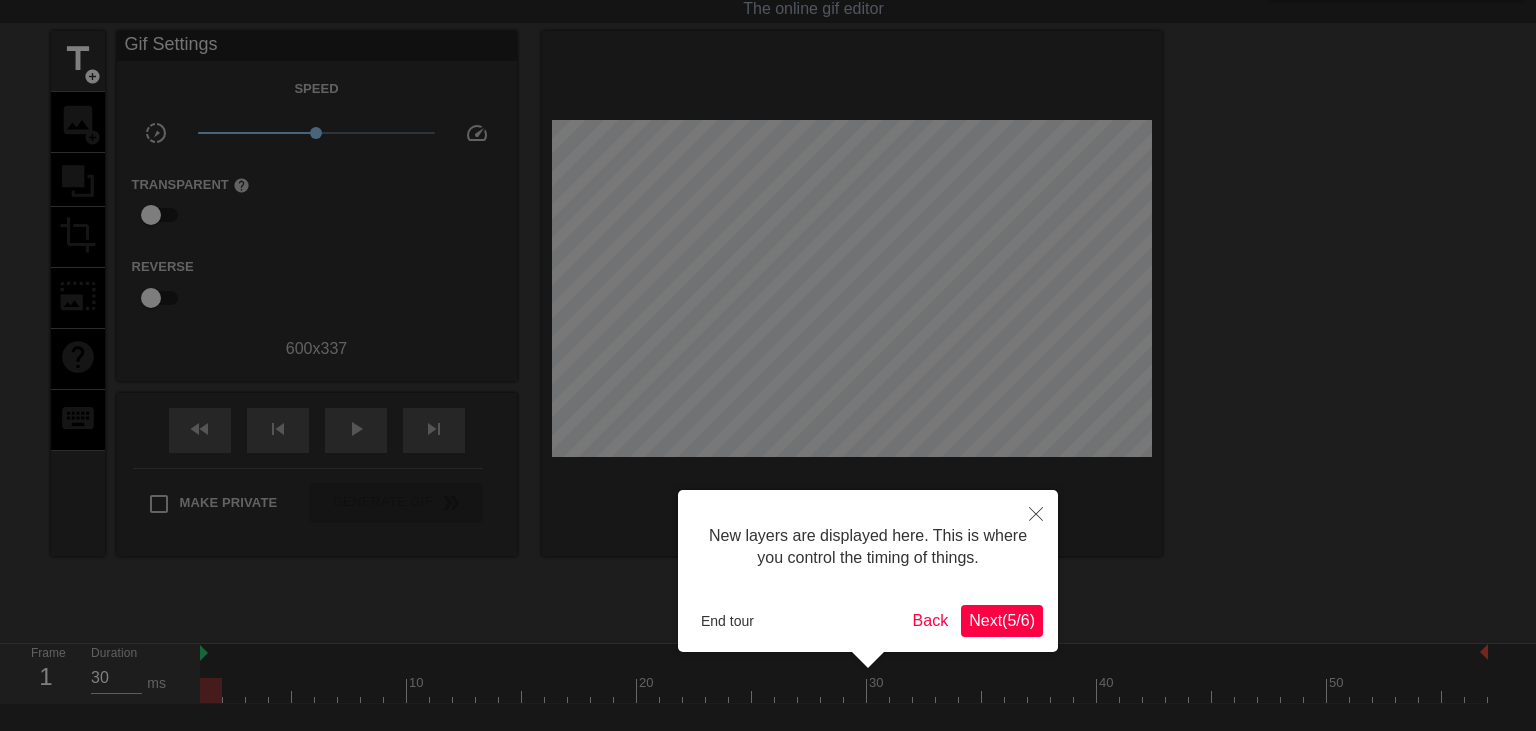 scroll, scrollTop: 16, scrollLeft: 0, axis: vertical 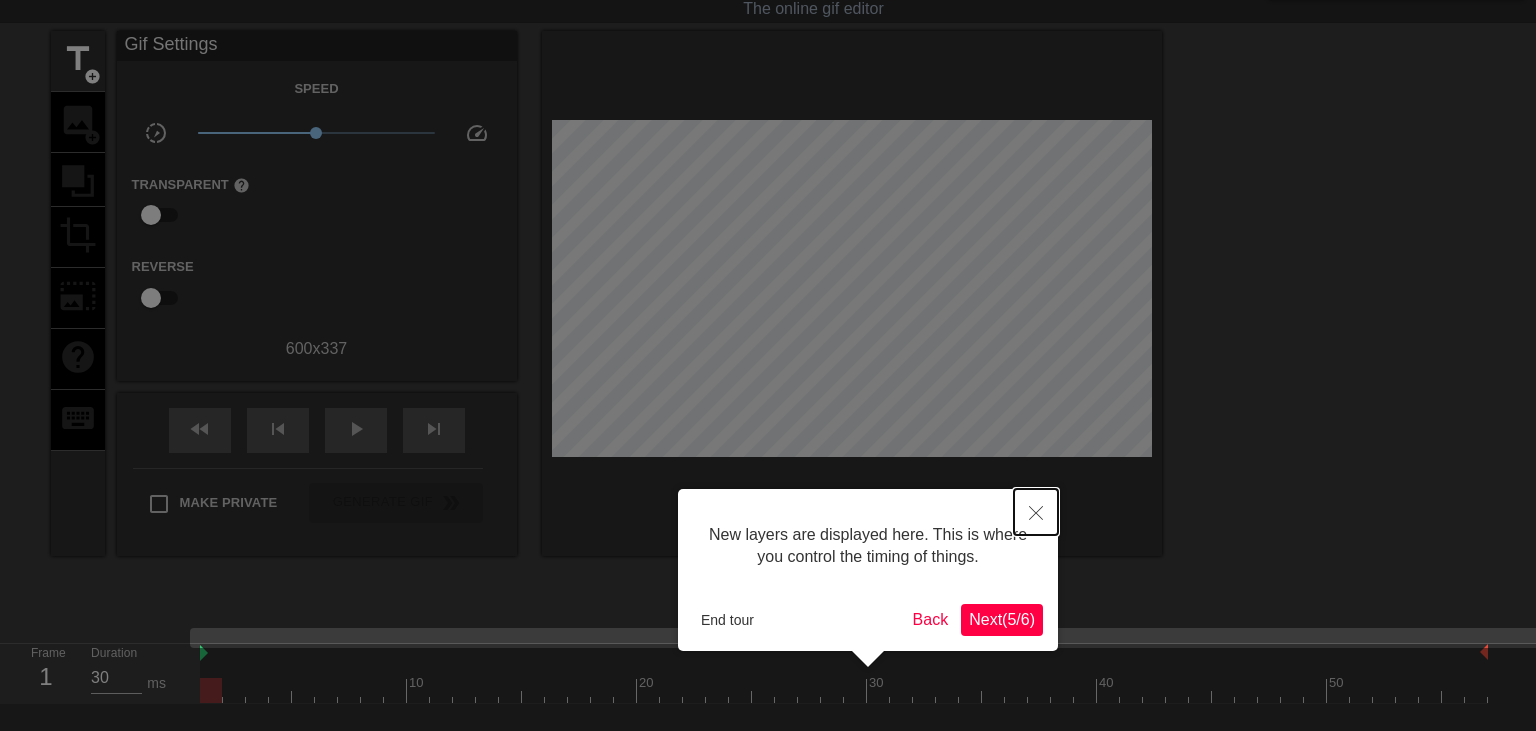 click at bounding box center (1036, 512) 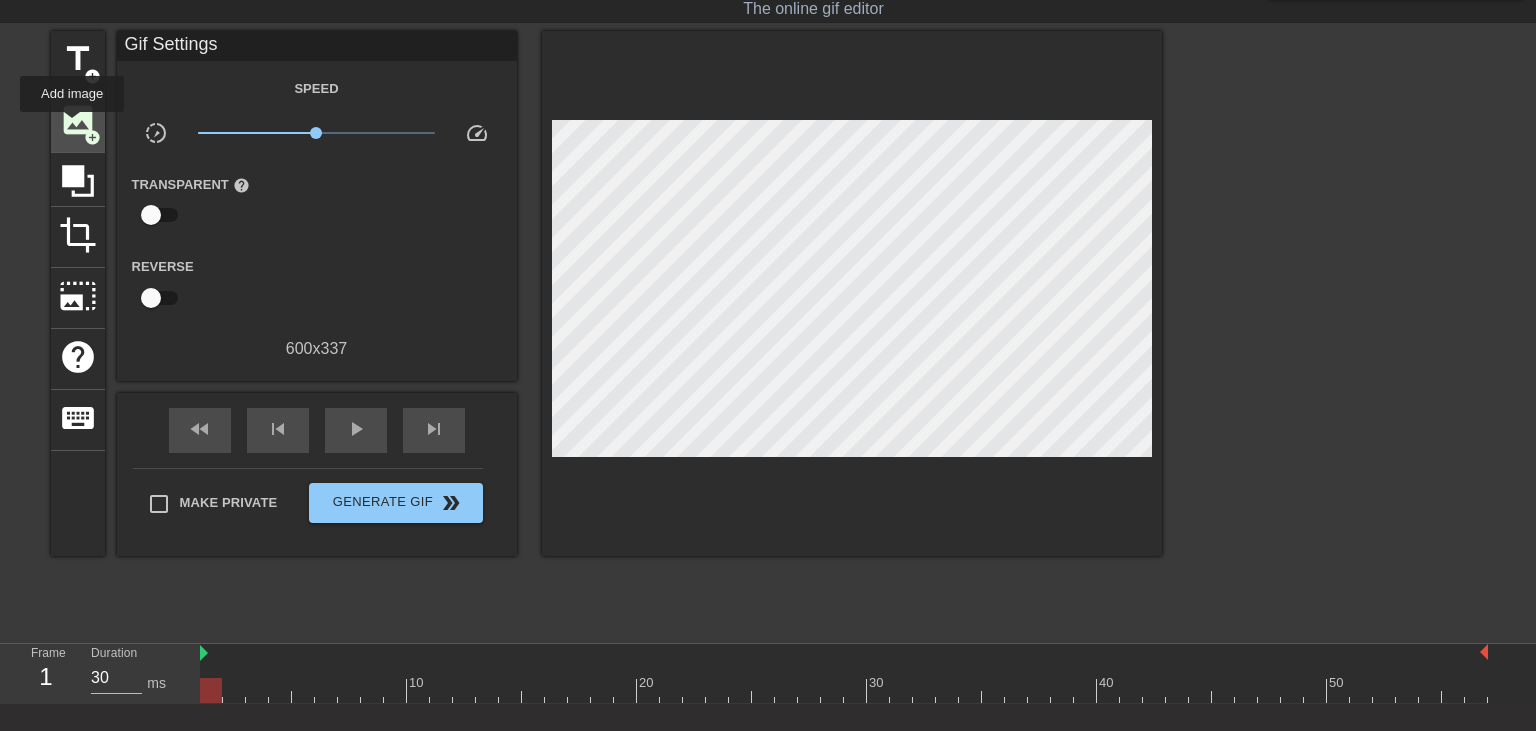 click on "image" at bounding box center (78, 120) 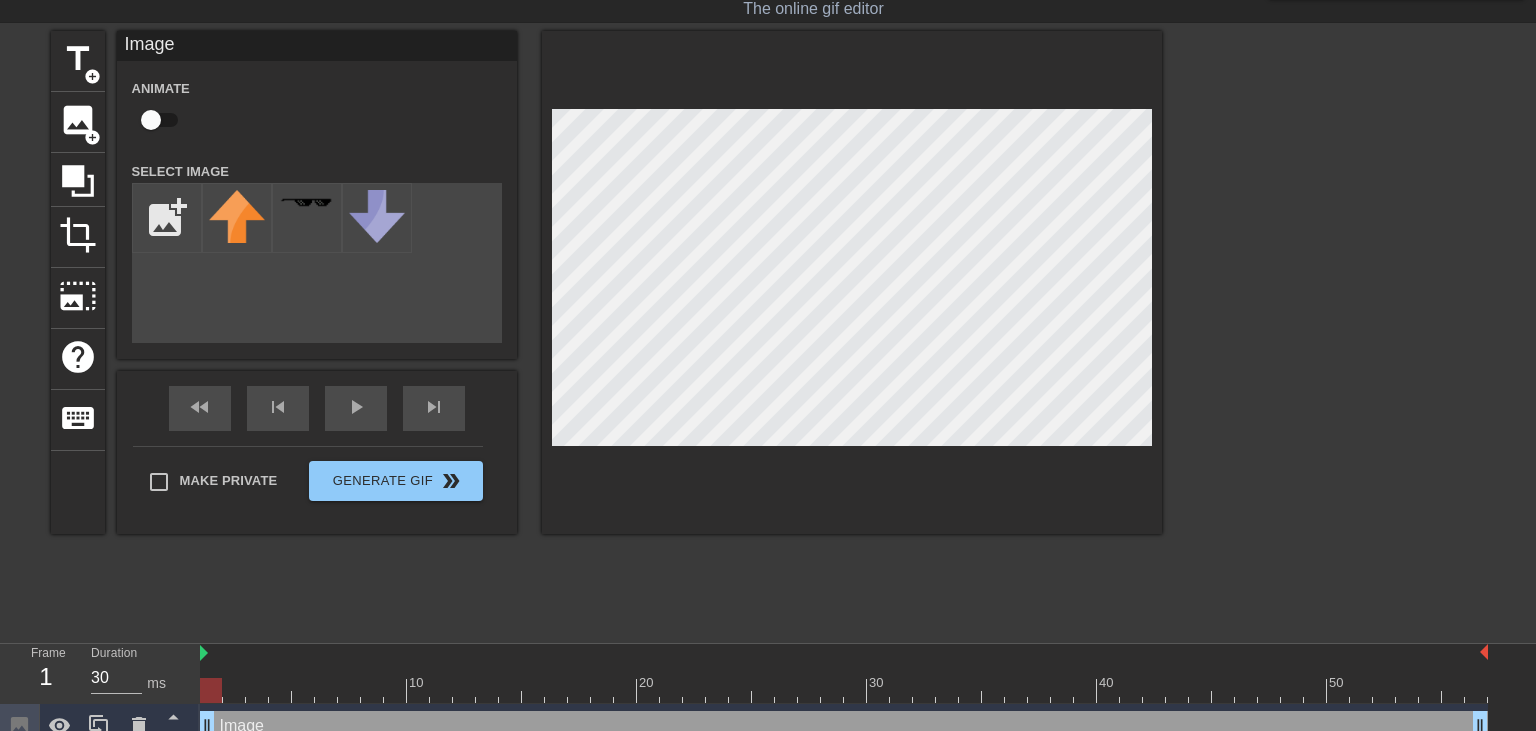 scroll, scrollTop: 0, scrollLeft: 0, axis: both 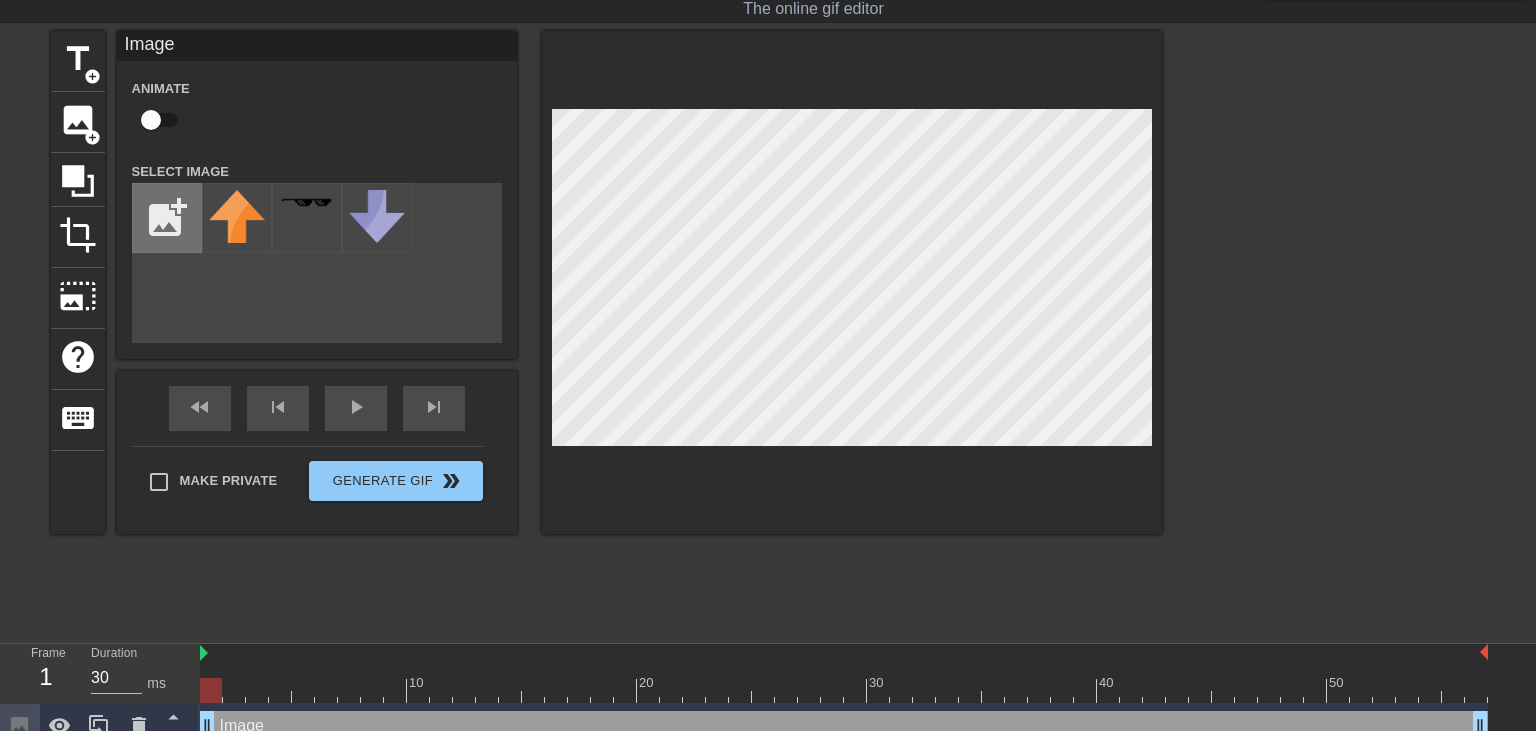 click at bounding box center [167, 218] 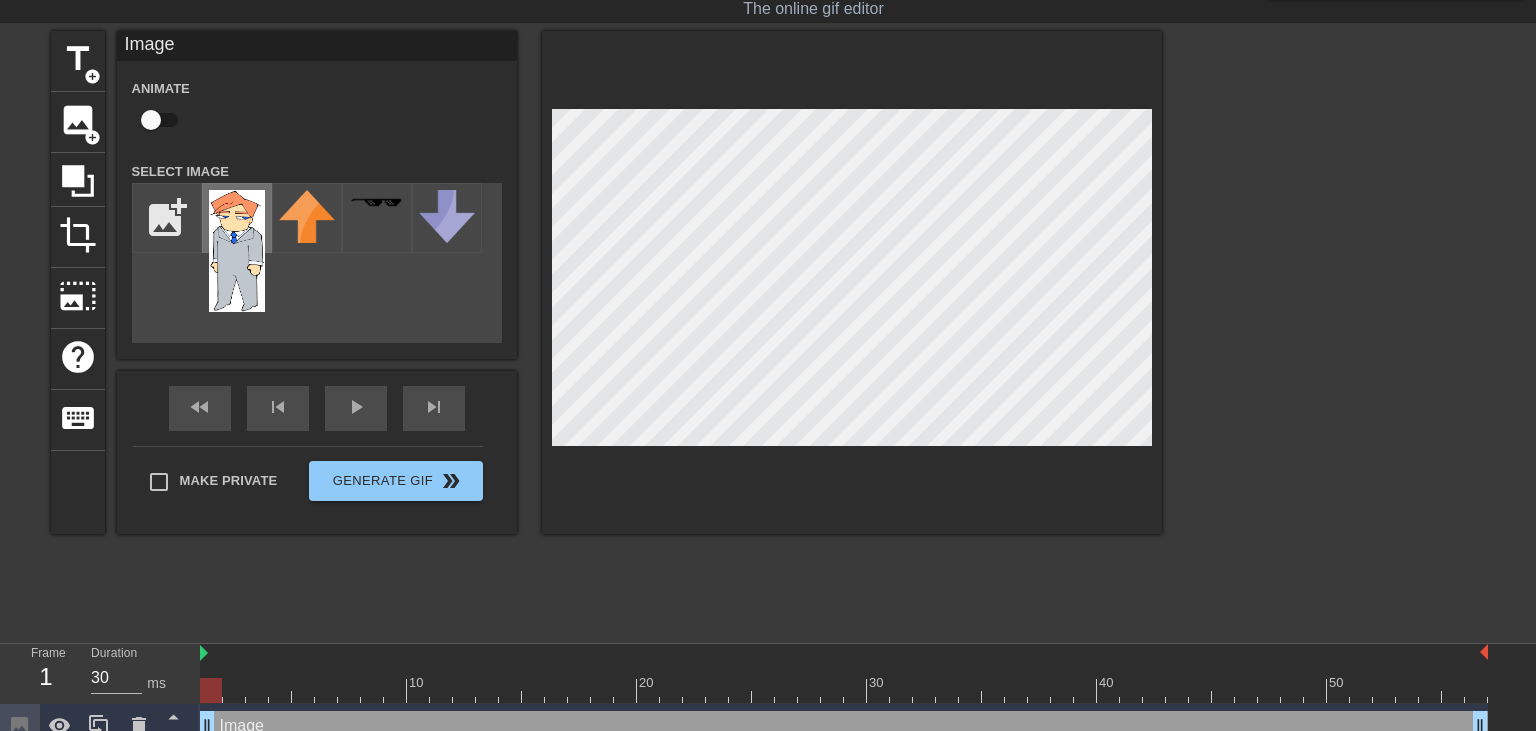 click at bounding box center [237, 251] 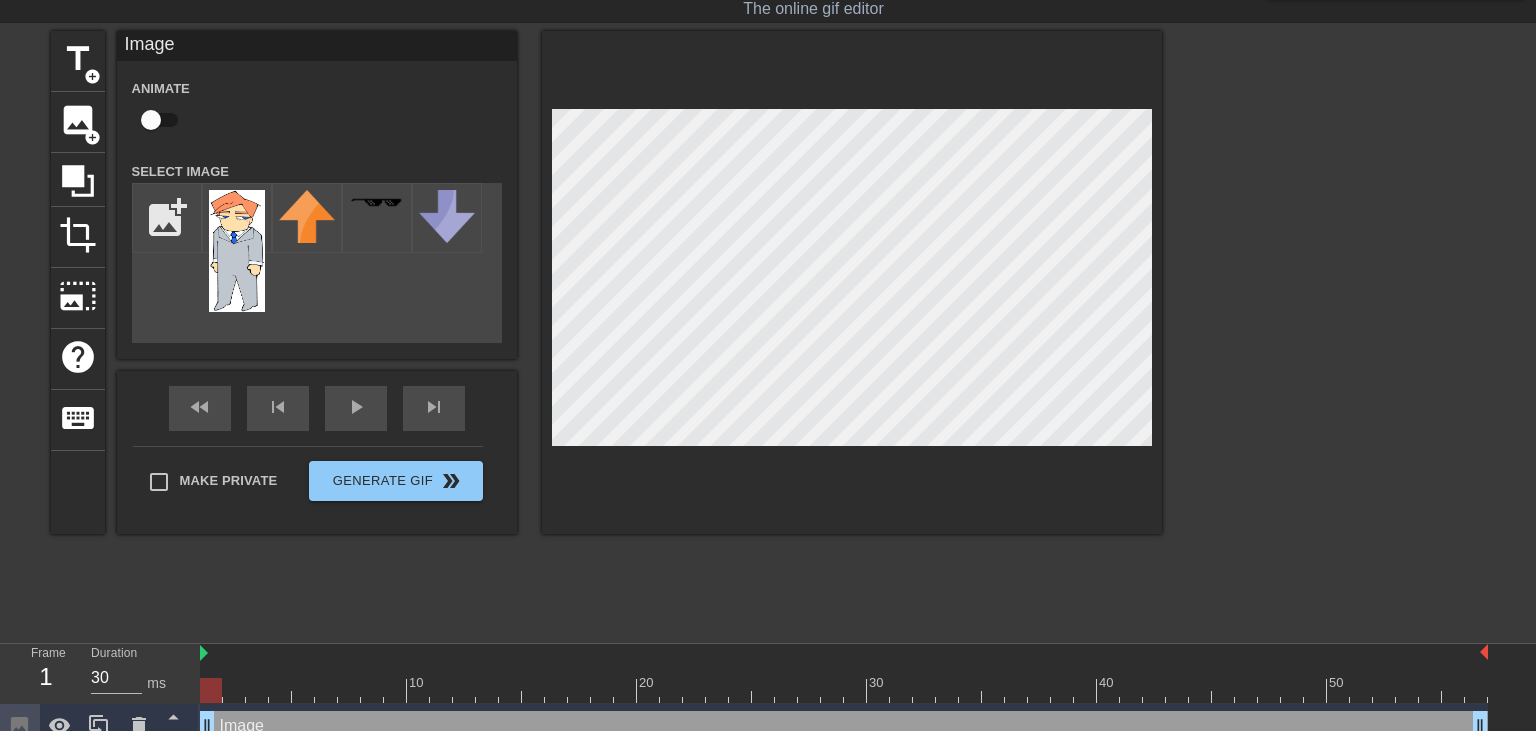 scroll, scrollTop: 70, scrollLeft: 0, axis: vertical 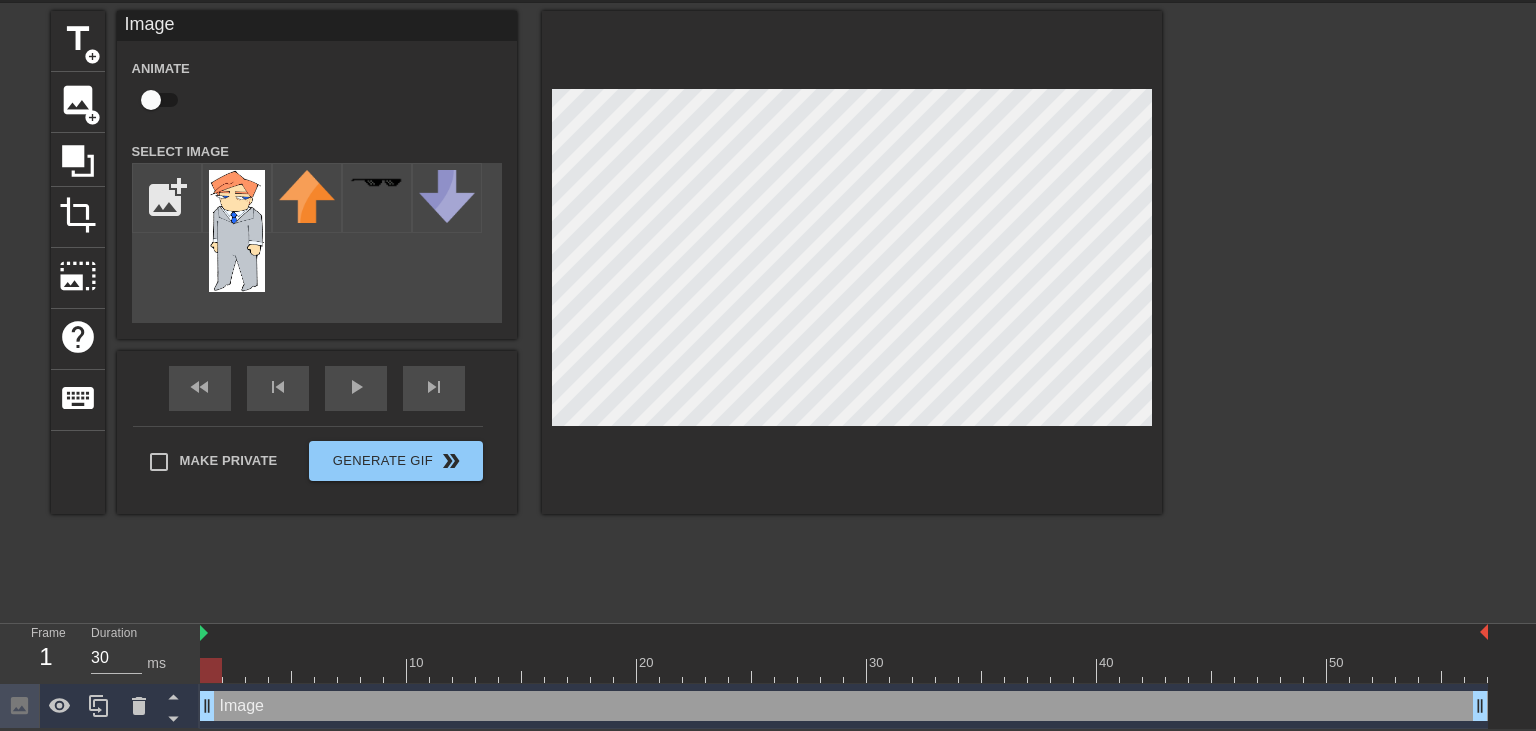 click at bounding box center [844, 634] 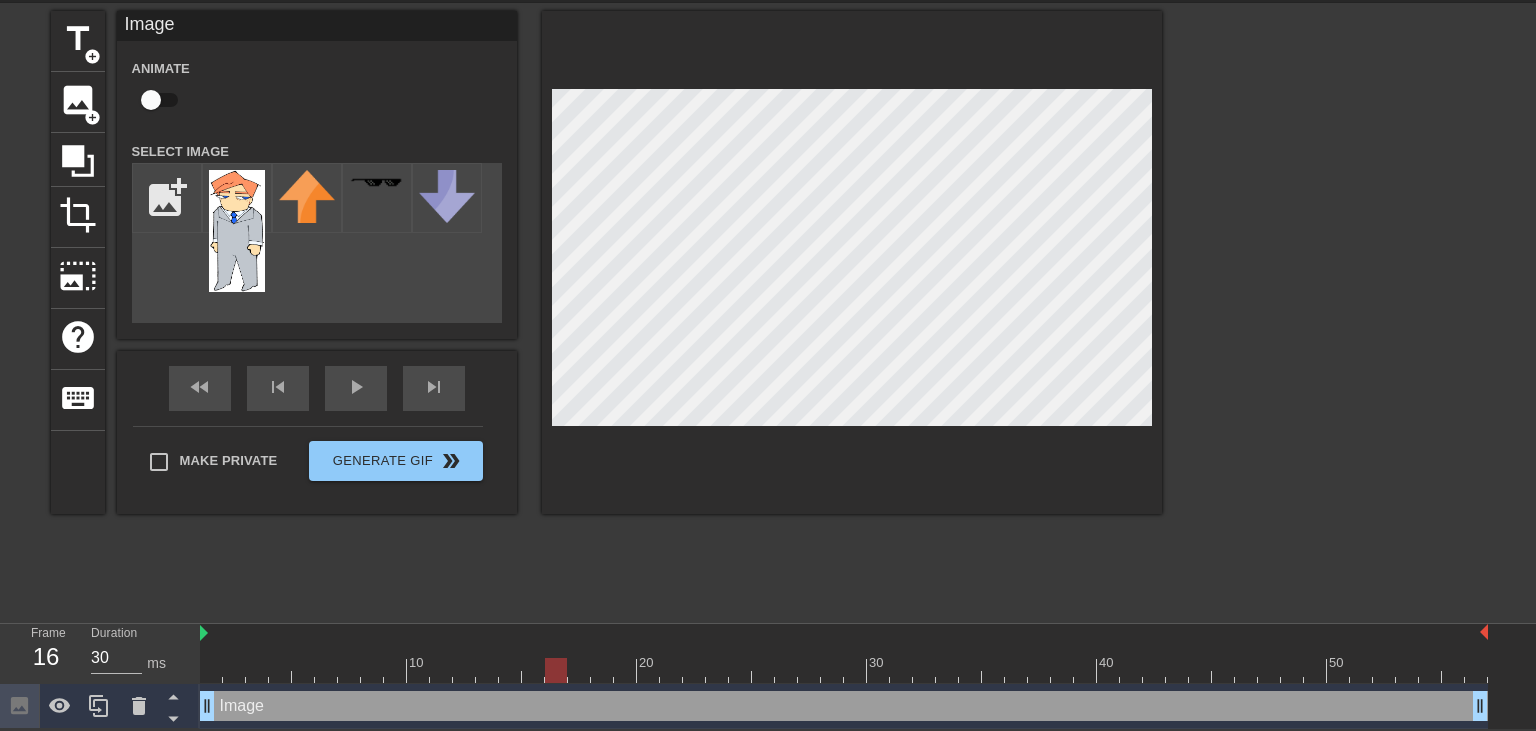 click at bounding box center [556, 656] 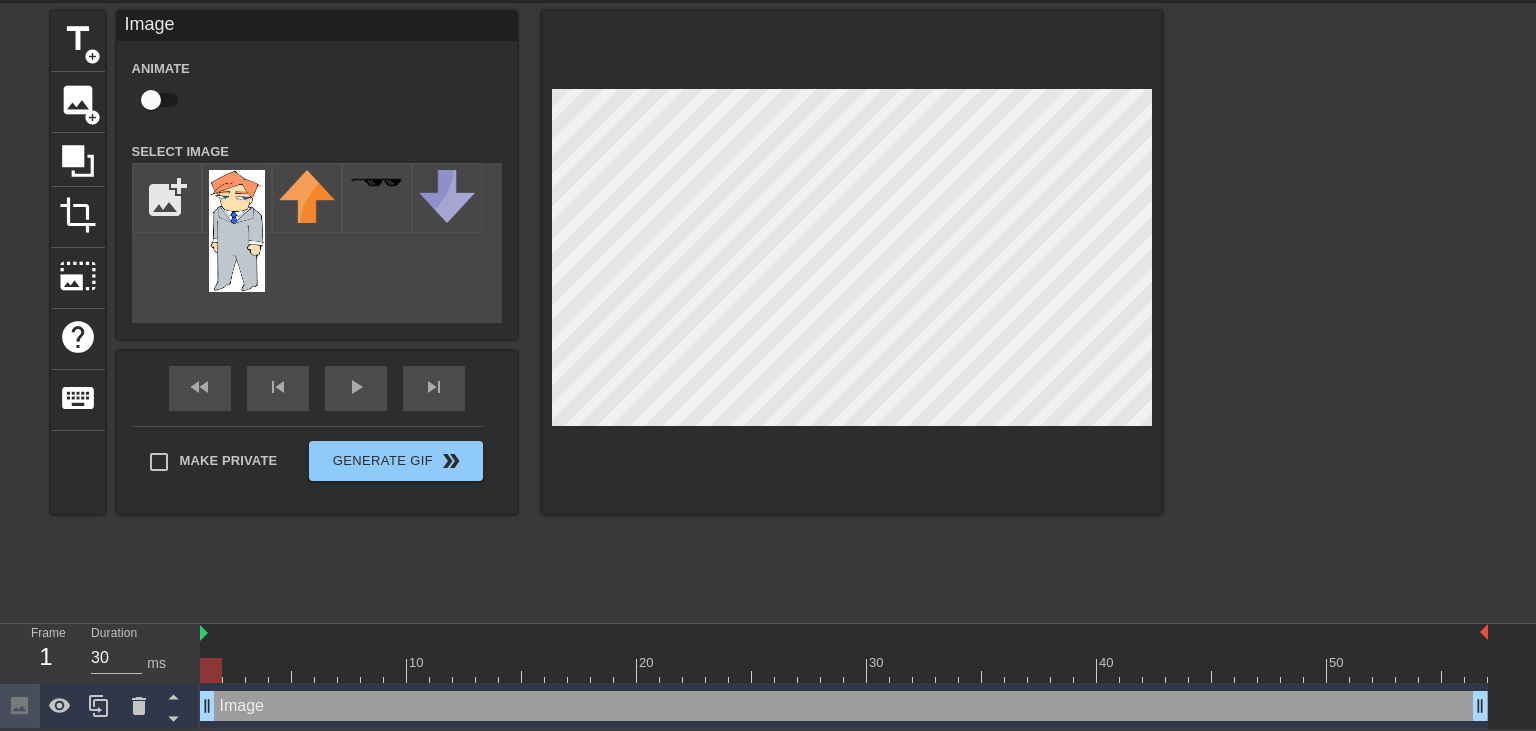 click at bounding box center (211, 656) 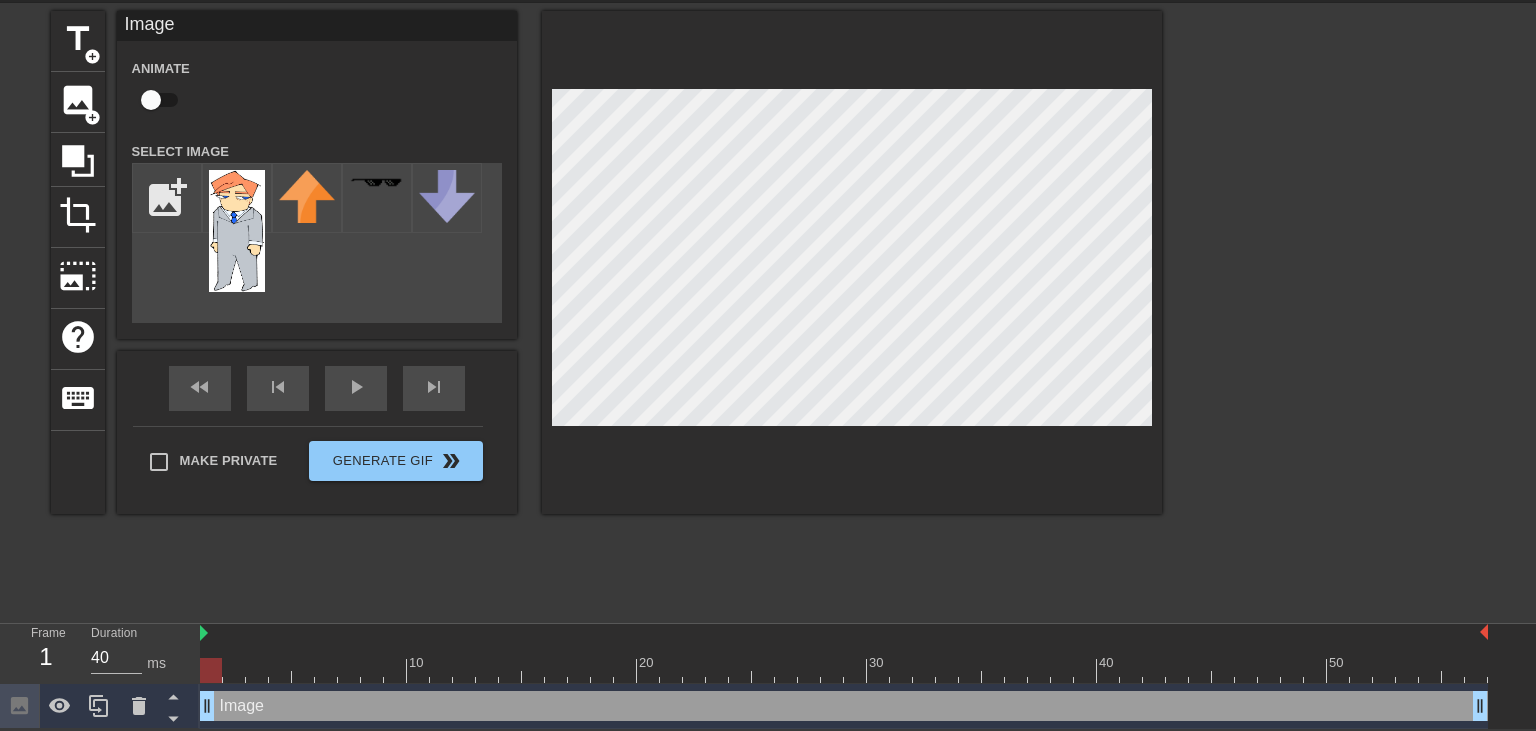 click at bounding box center (844, 670) 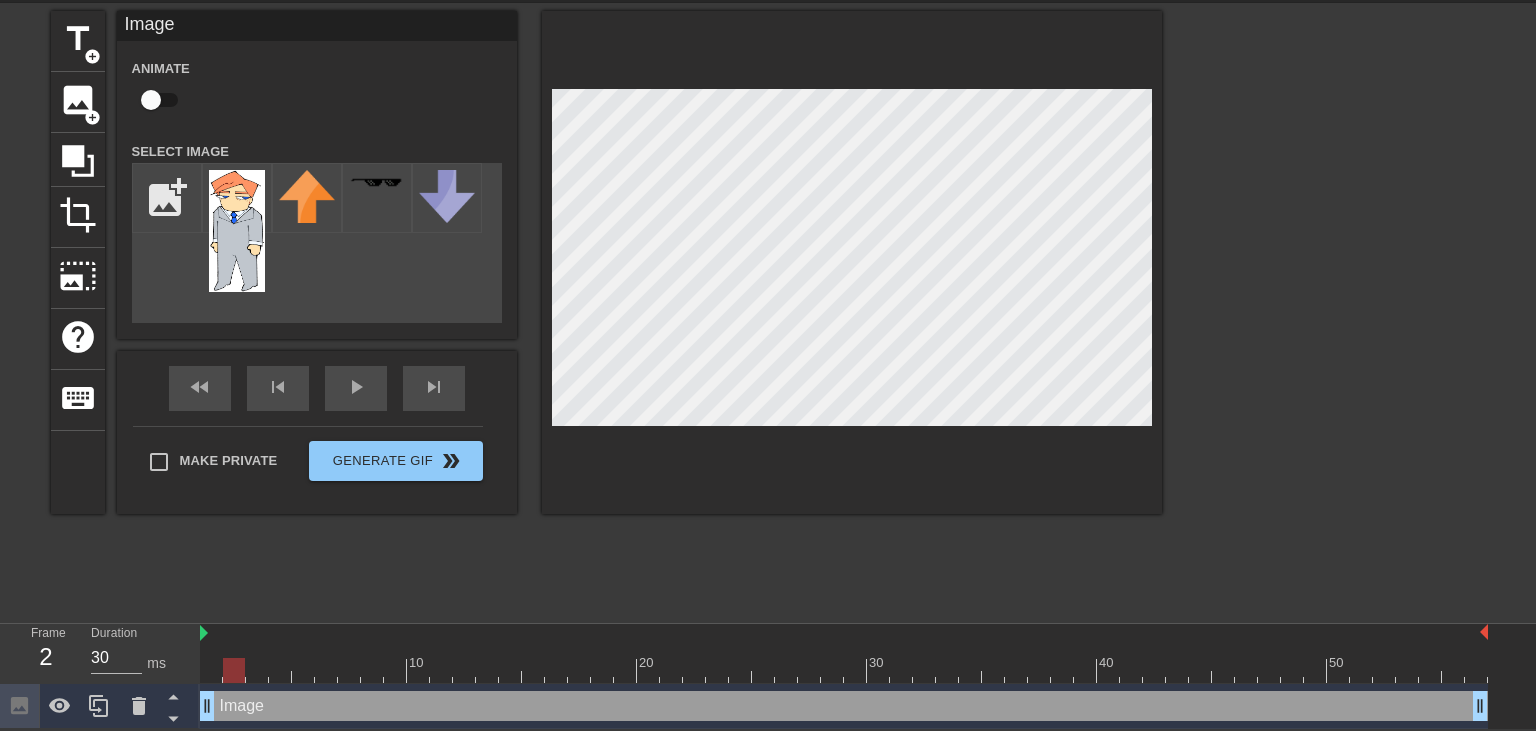 click at bounding box center (844, 670) 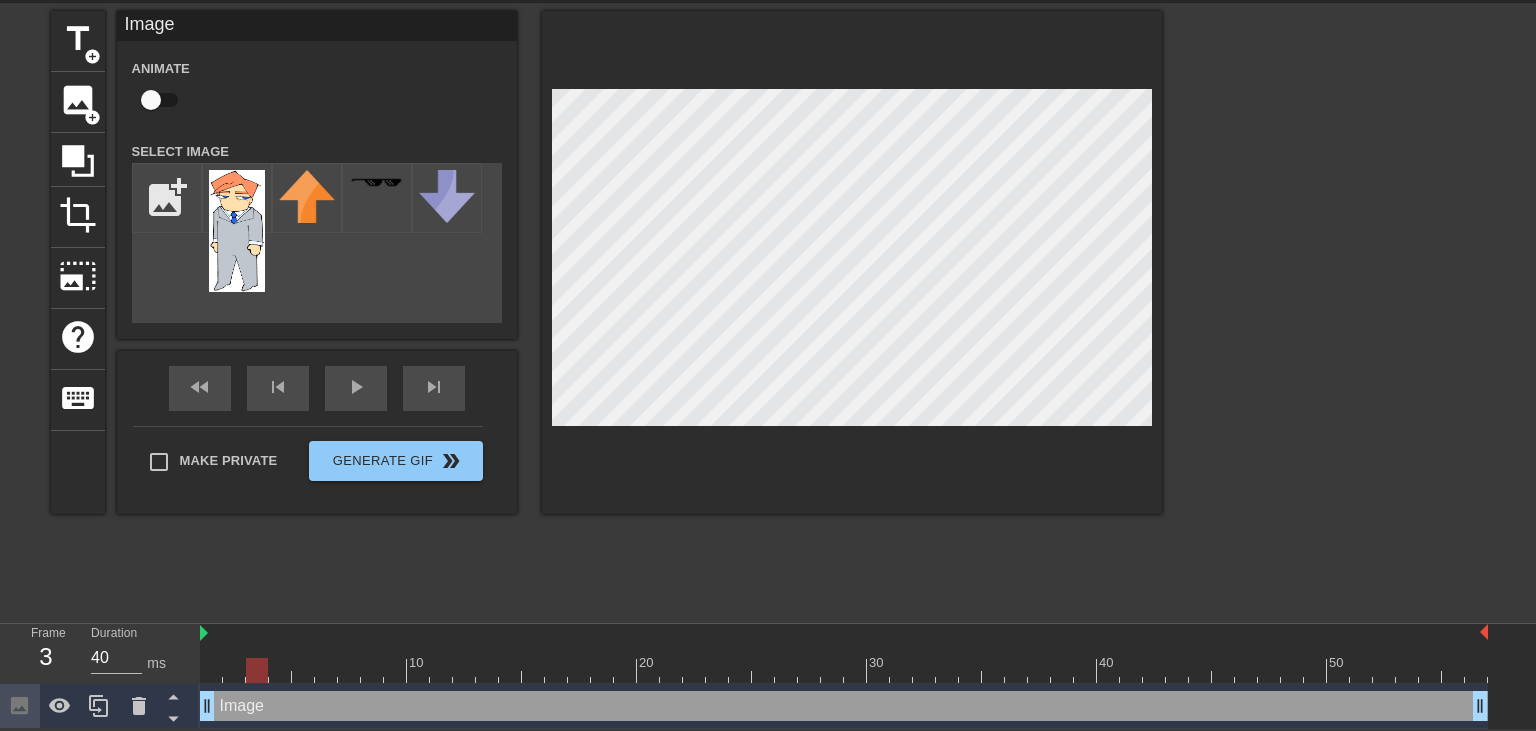 click at bounding box center [844, 670] 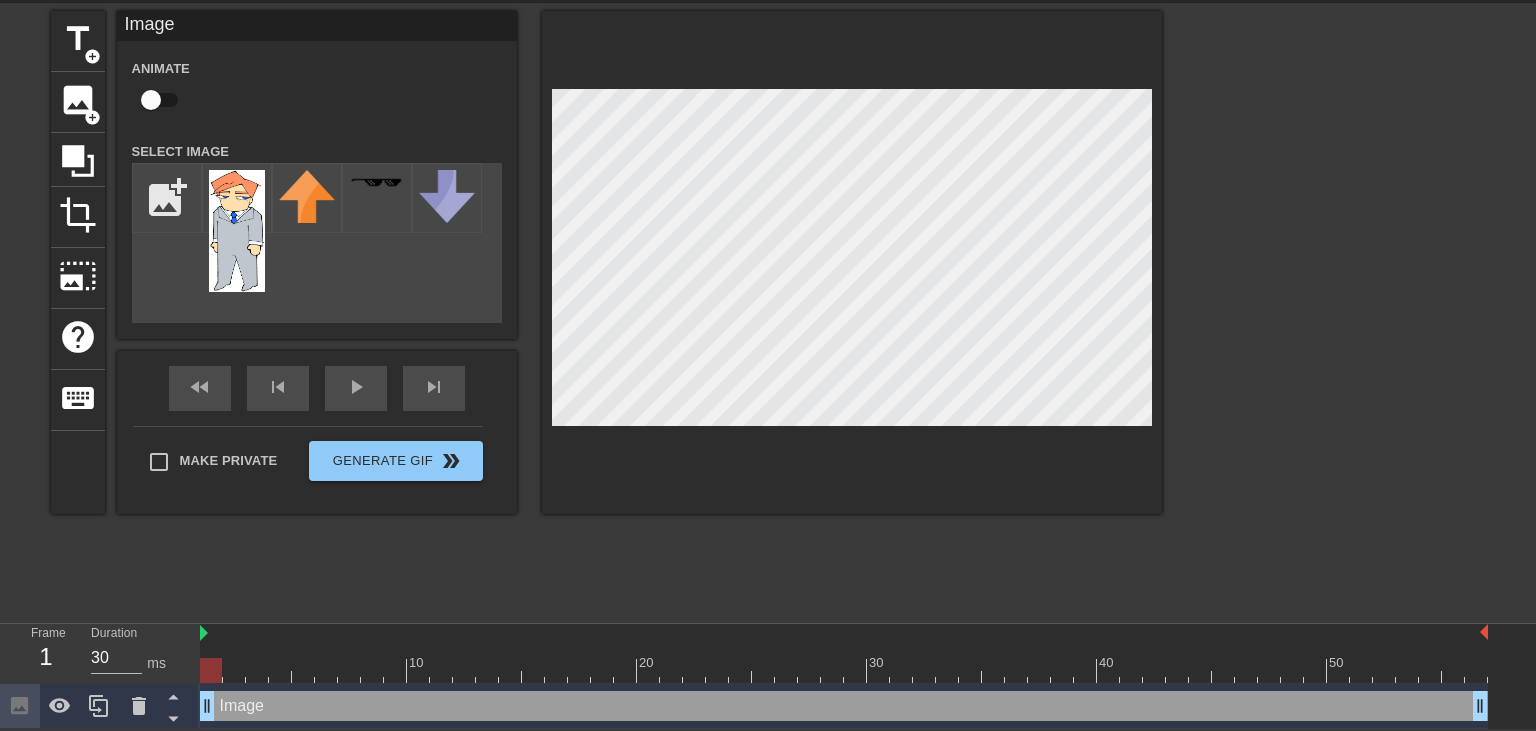 click at bounding box center (844, 670) 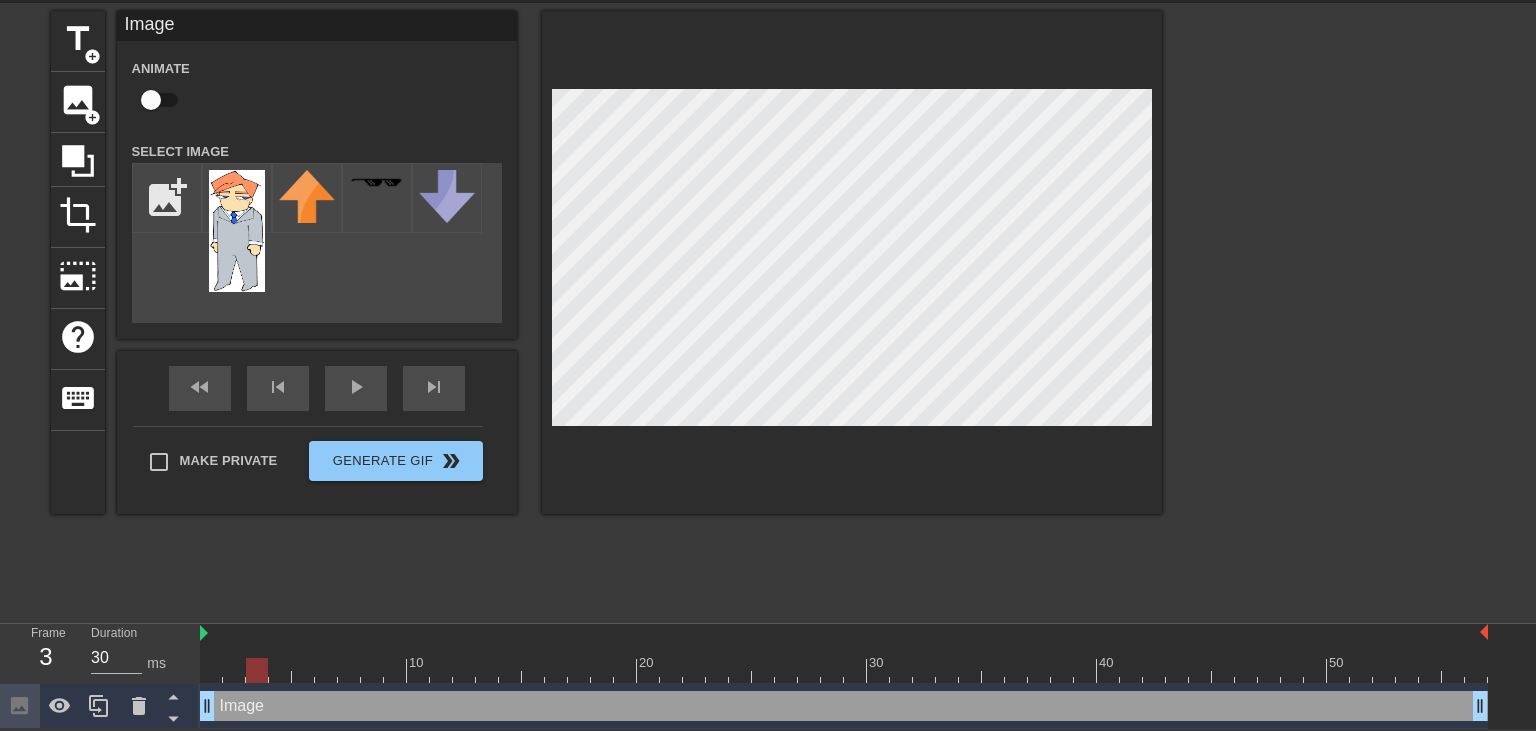 click at bounding box center [844, 670] 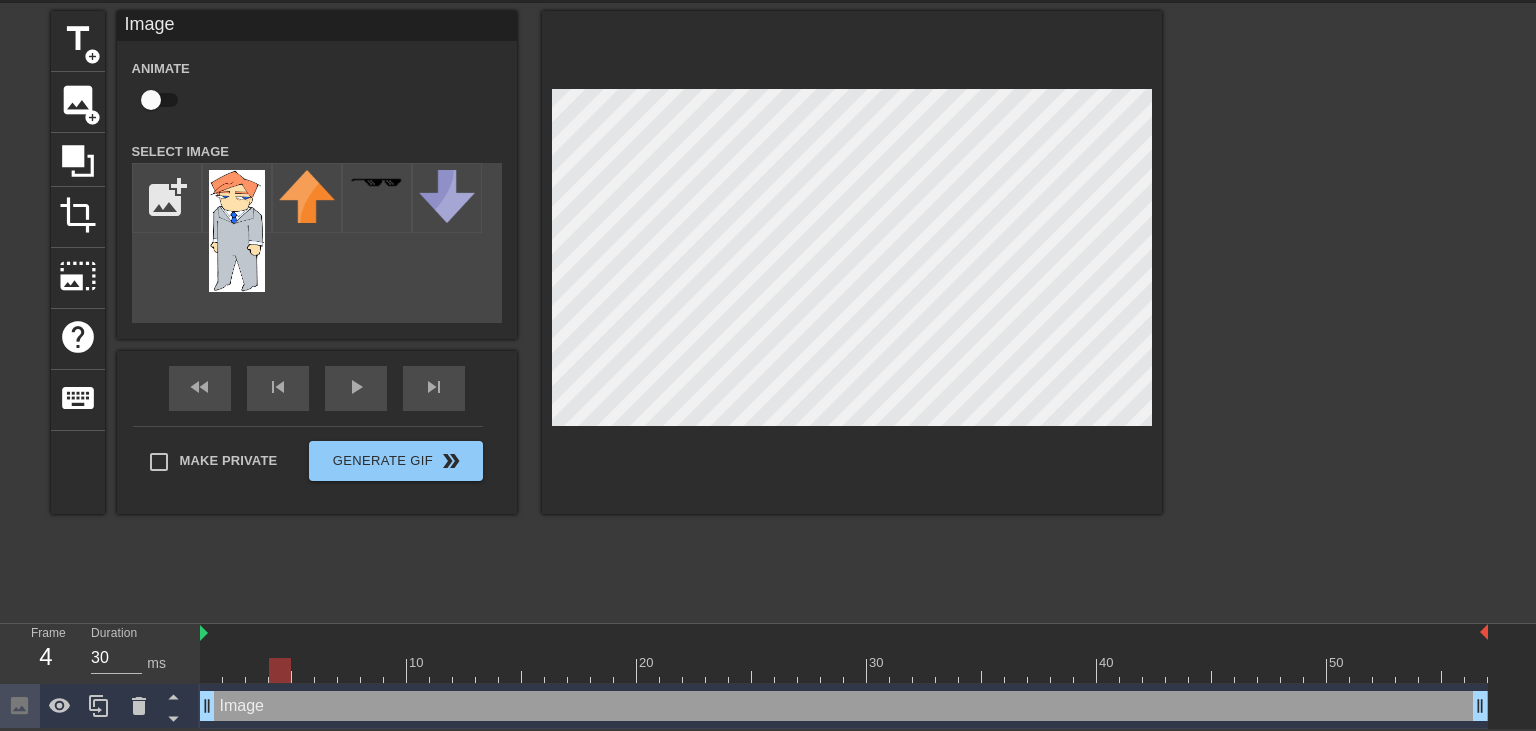 click at bounding box center (844, 670) 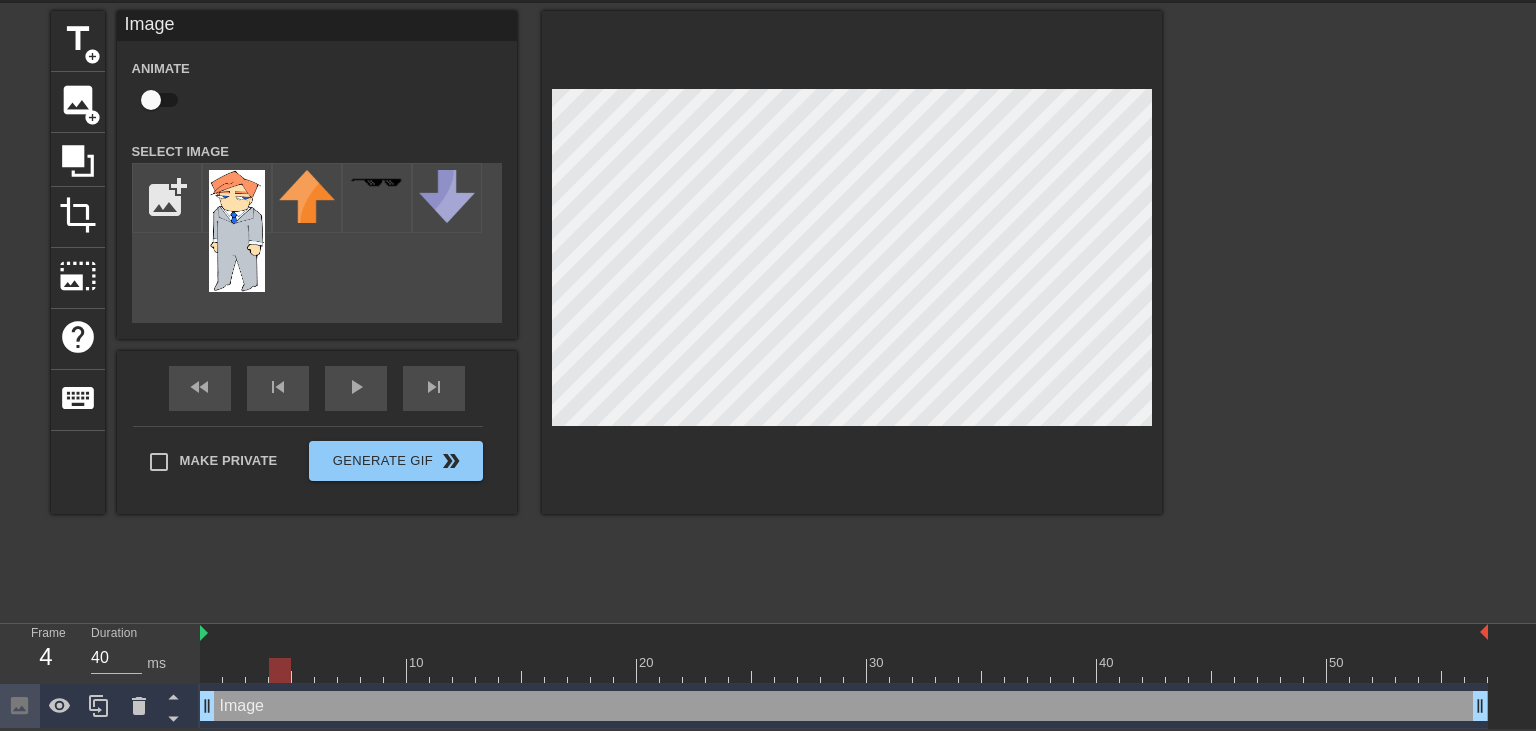 click at bounding box center [844, 670] 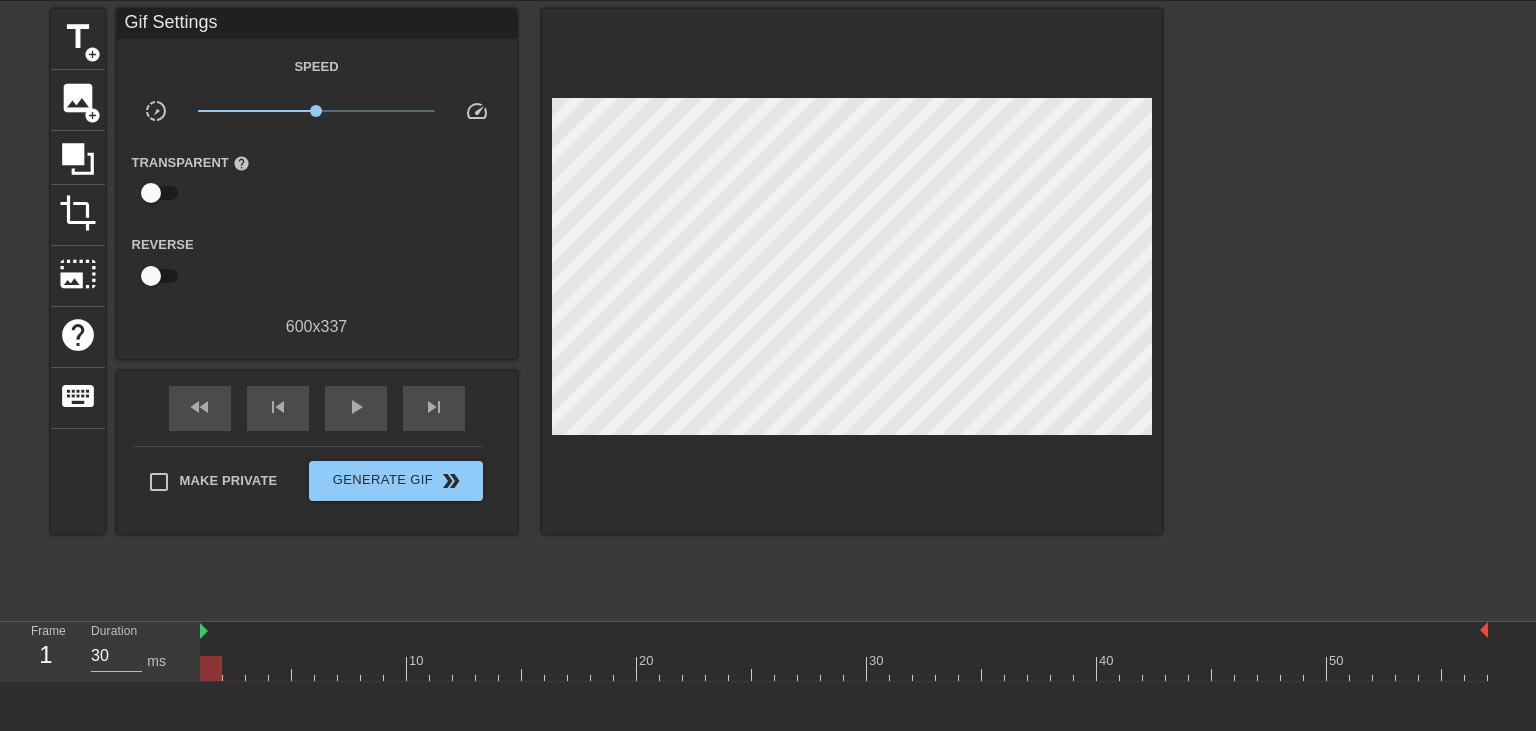 click at bounding box center [844, 668] 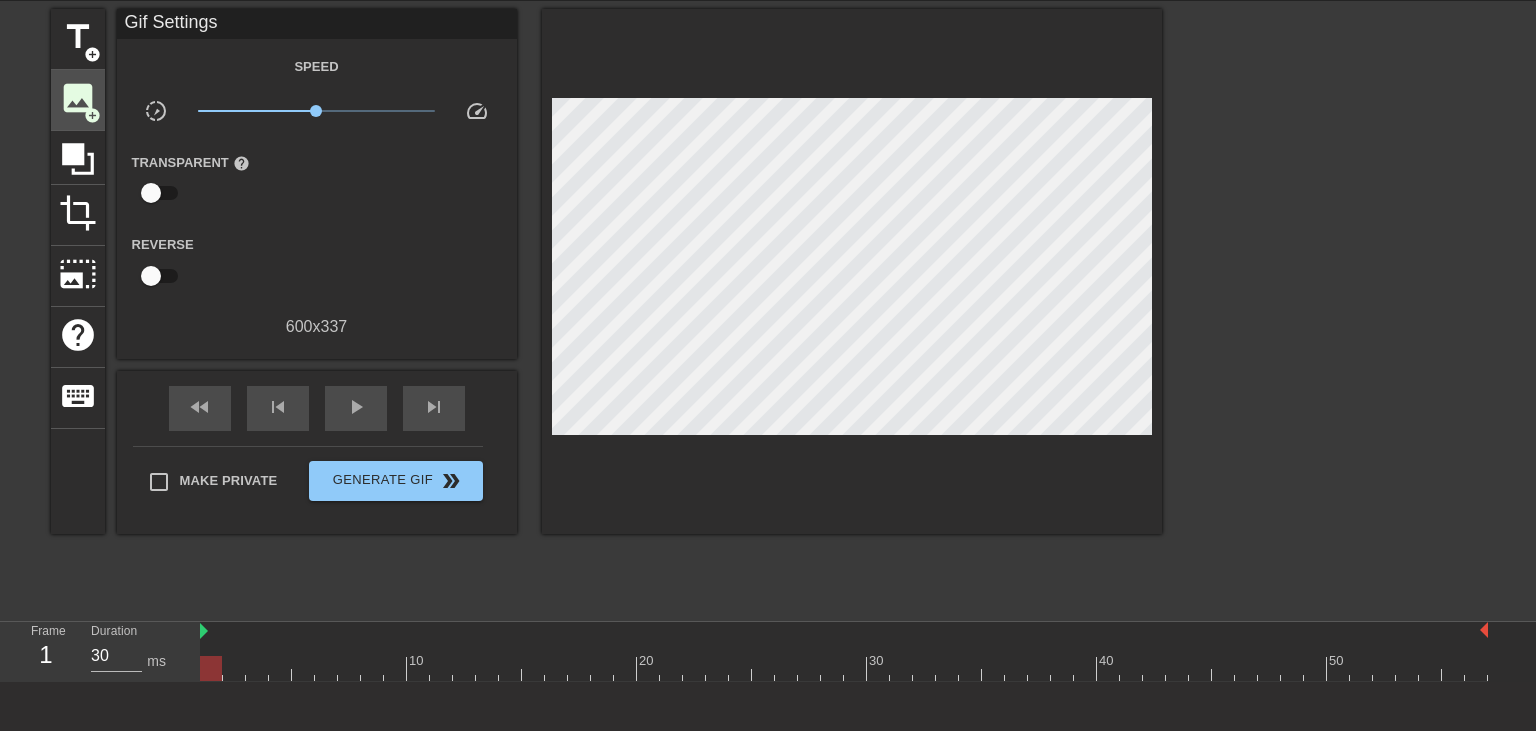 click on "image" at bounding box center [78, 98] 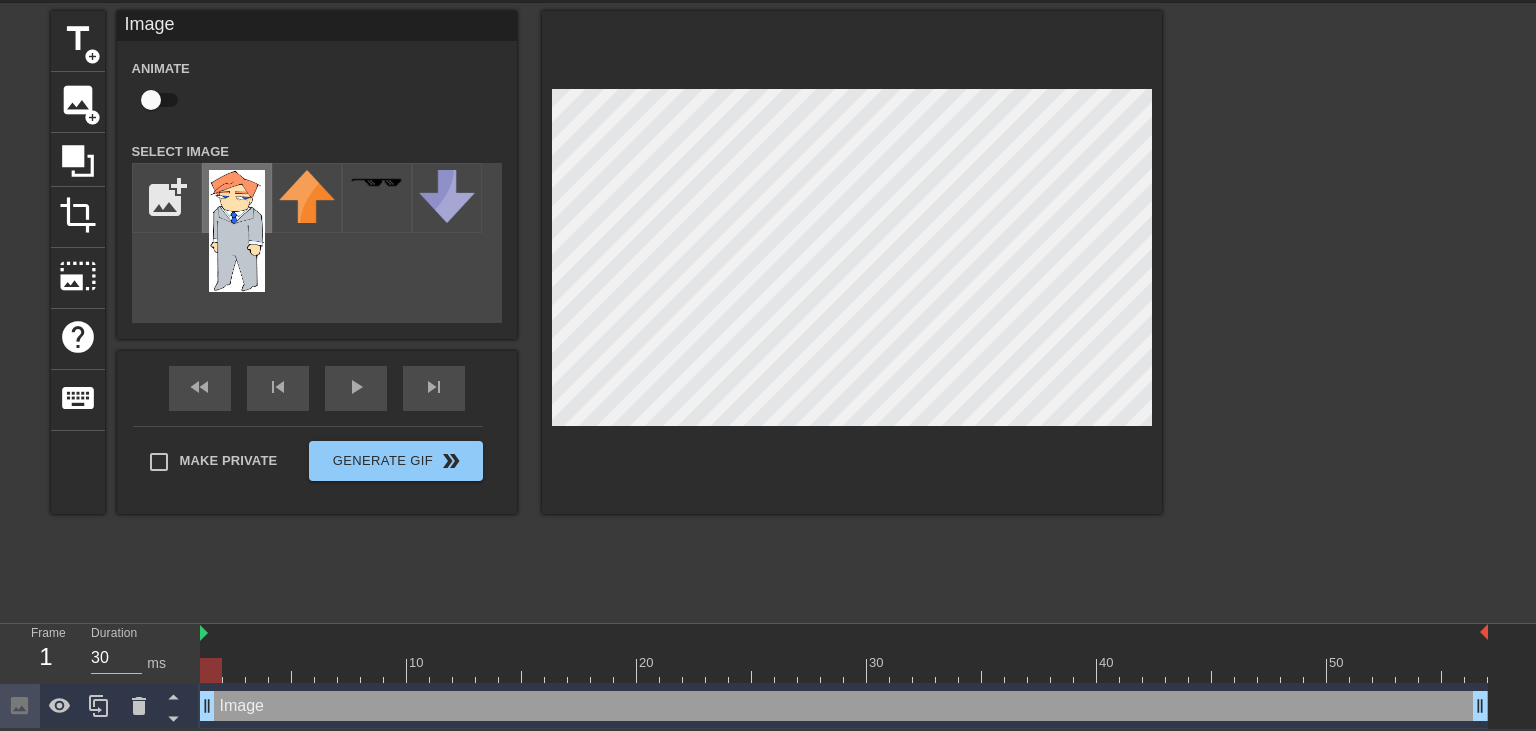 click at bounding box center (237, 231) 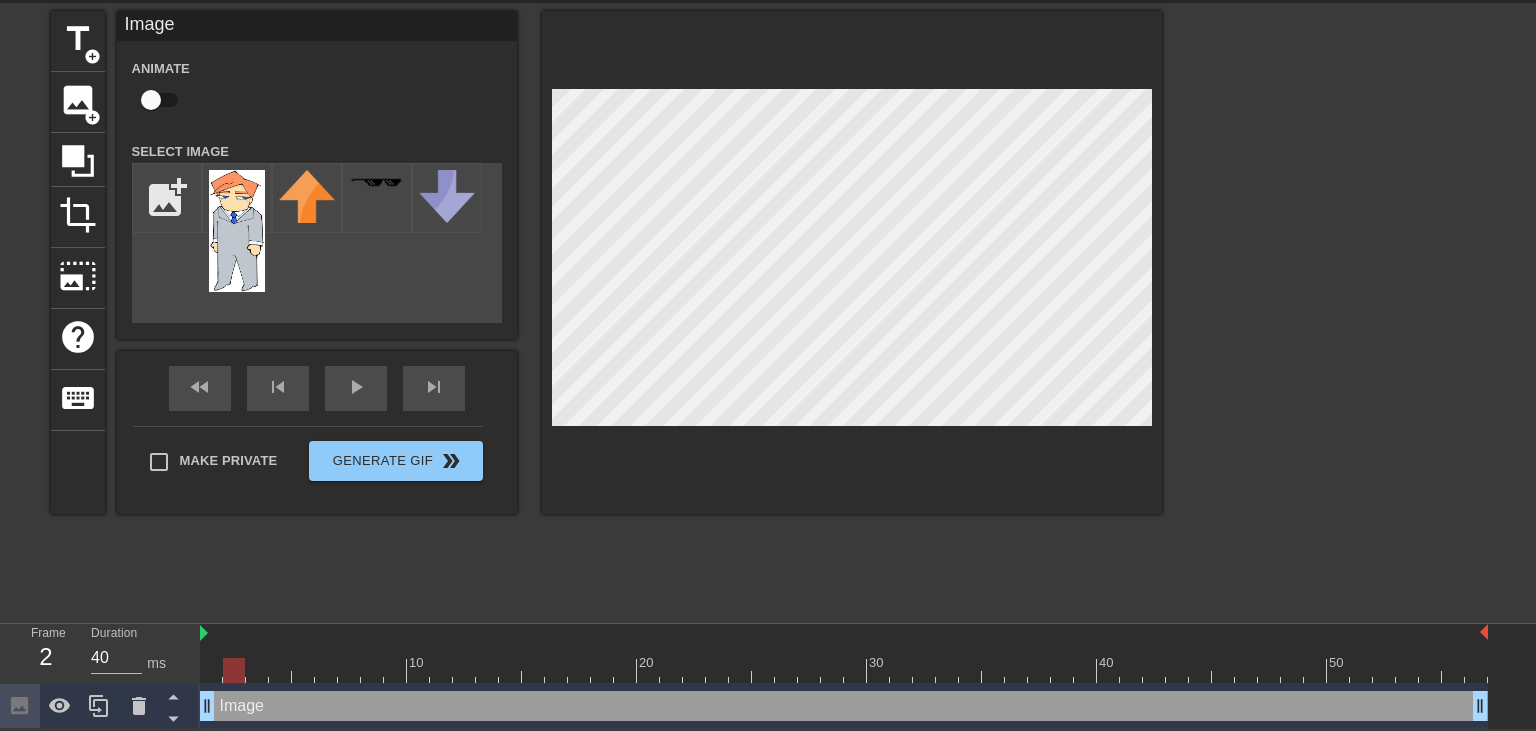 click at bounding box center [844, 670] 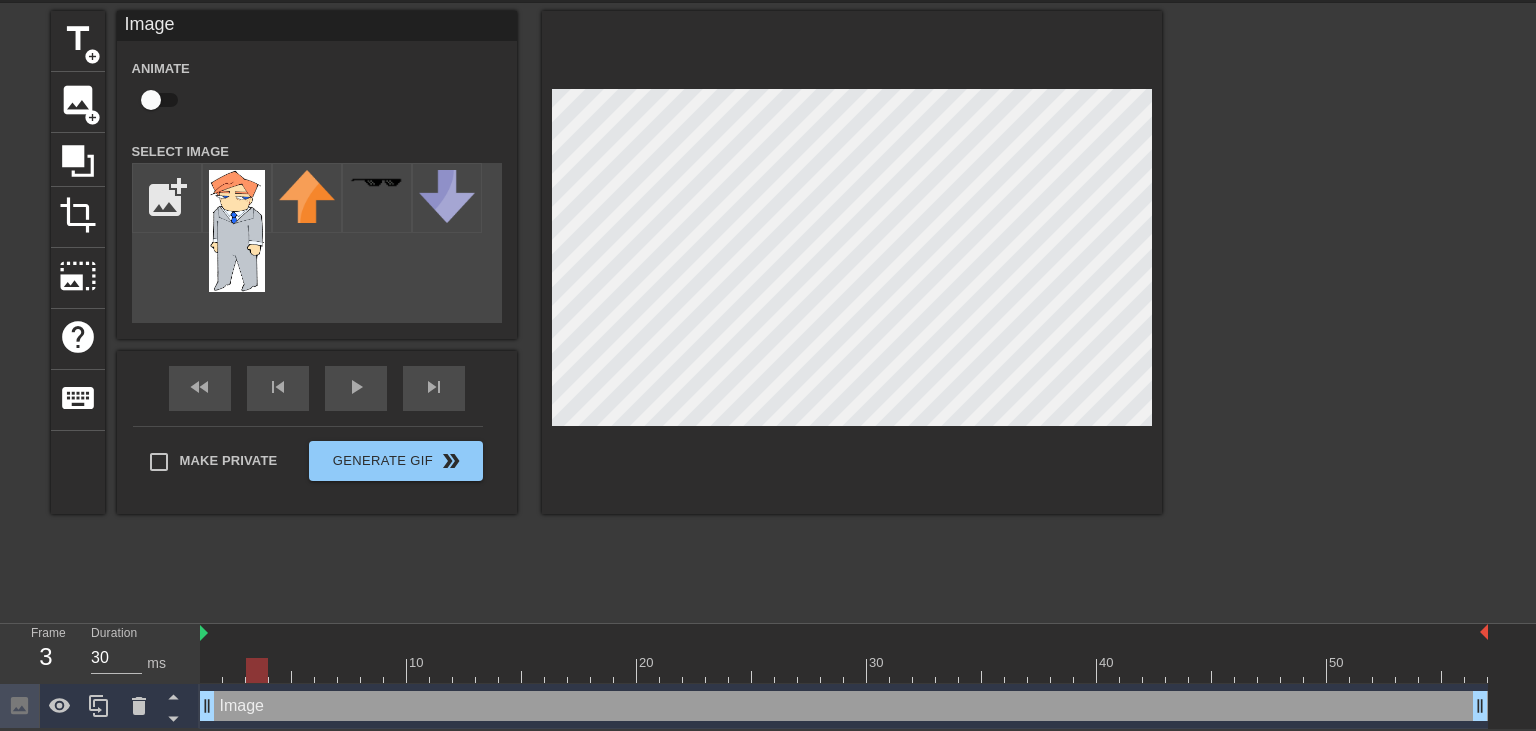 click at bounding box center [844, 670] 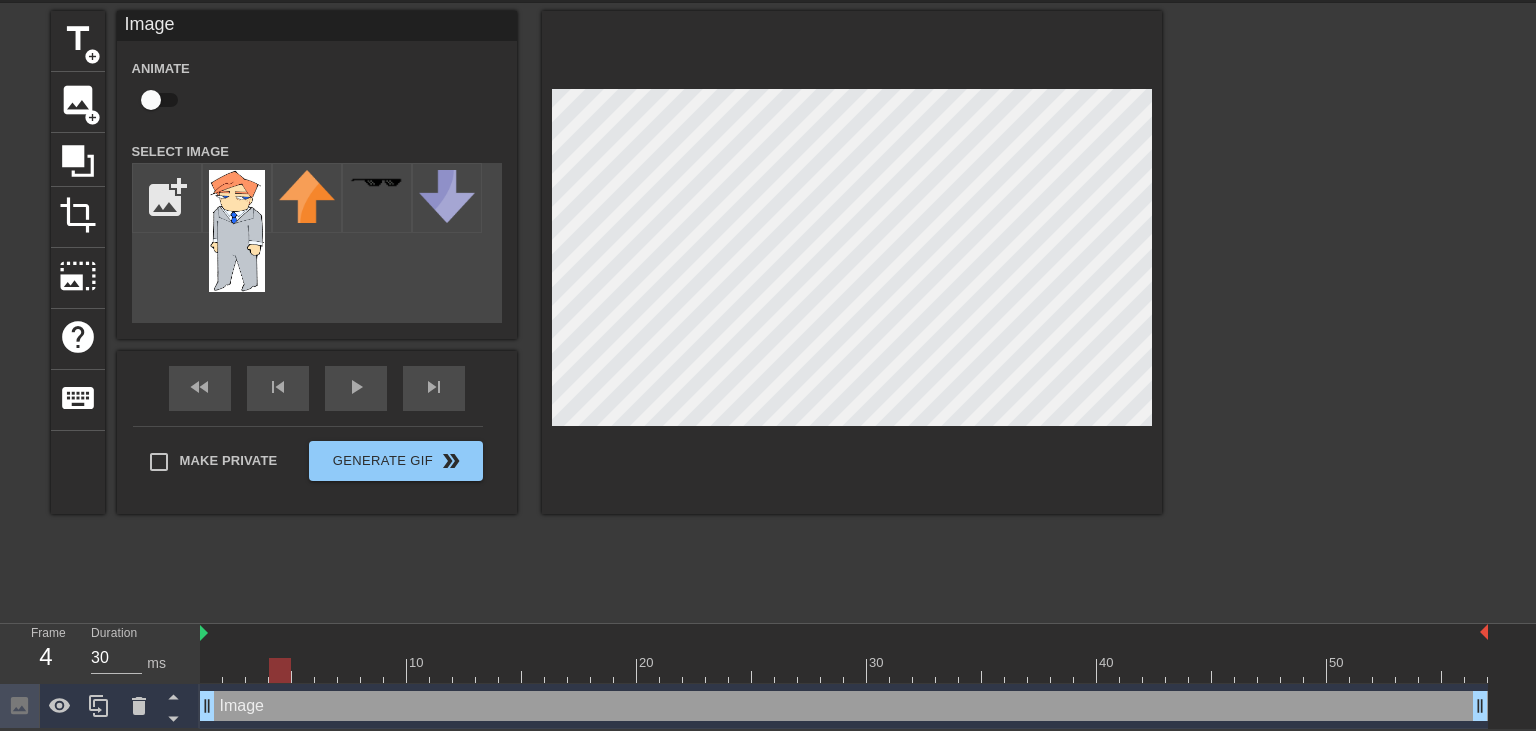 click at bounding box center (844, 670) 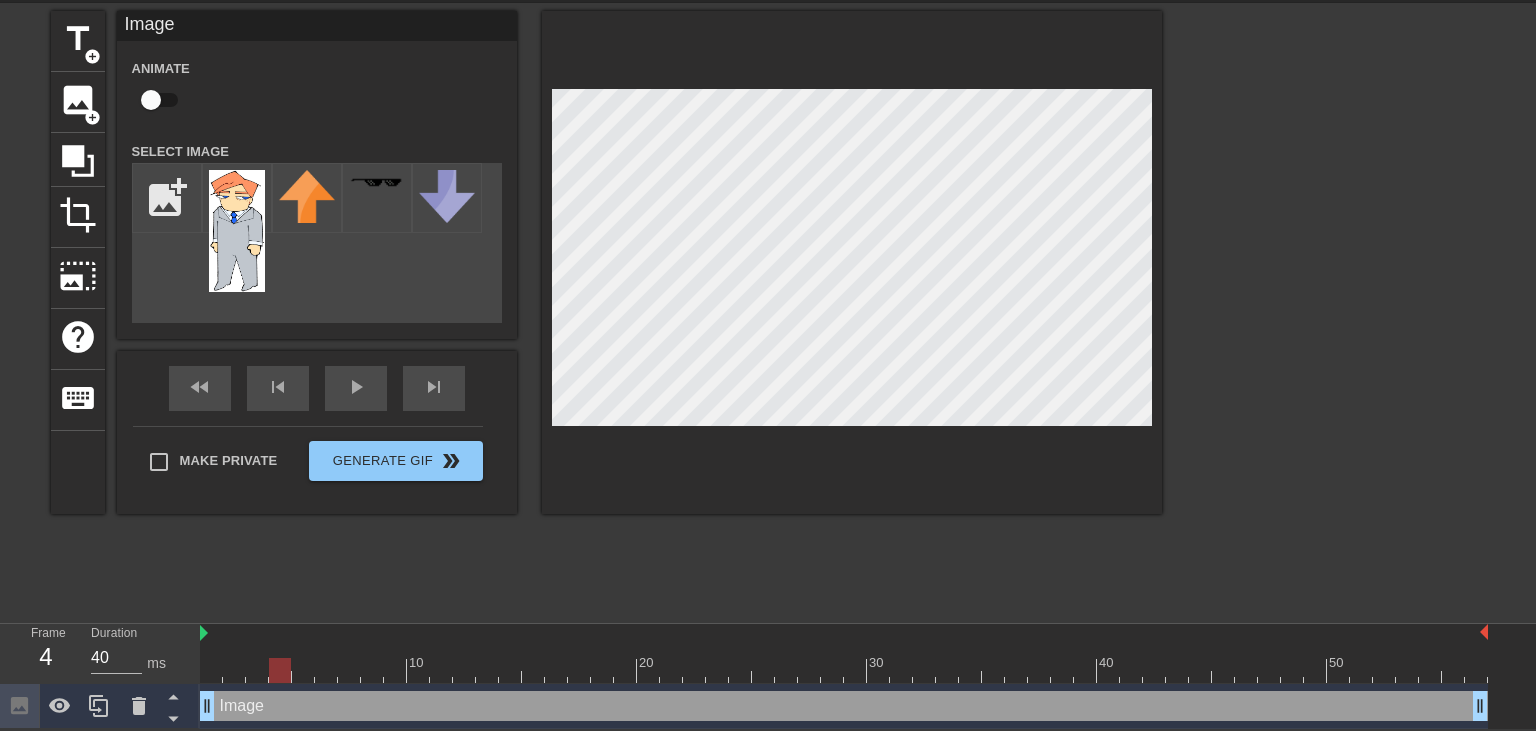 click at bounding box center (844, 670) 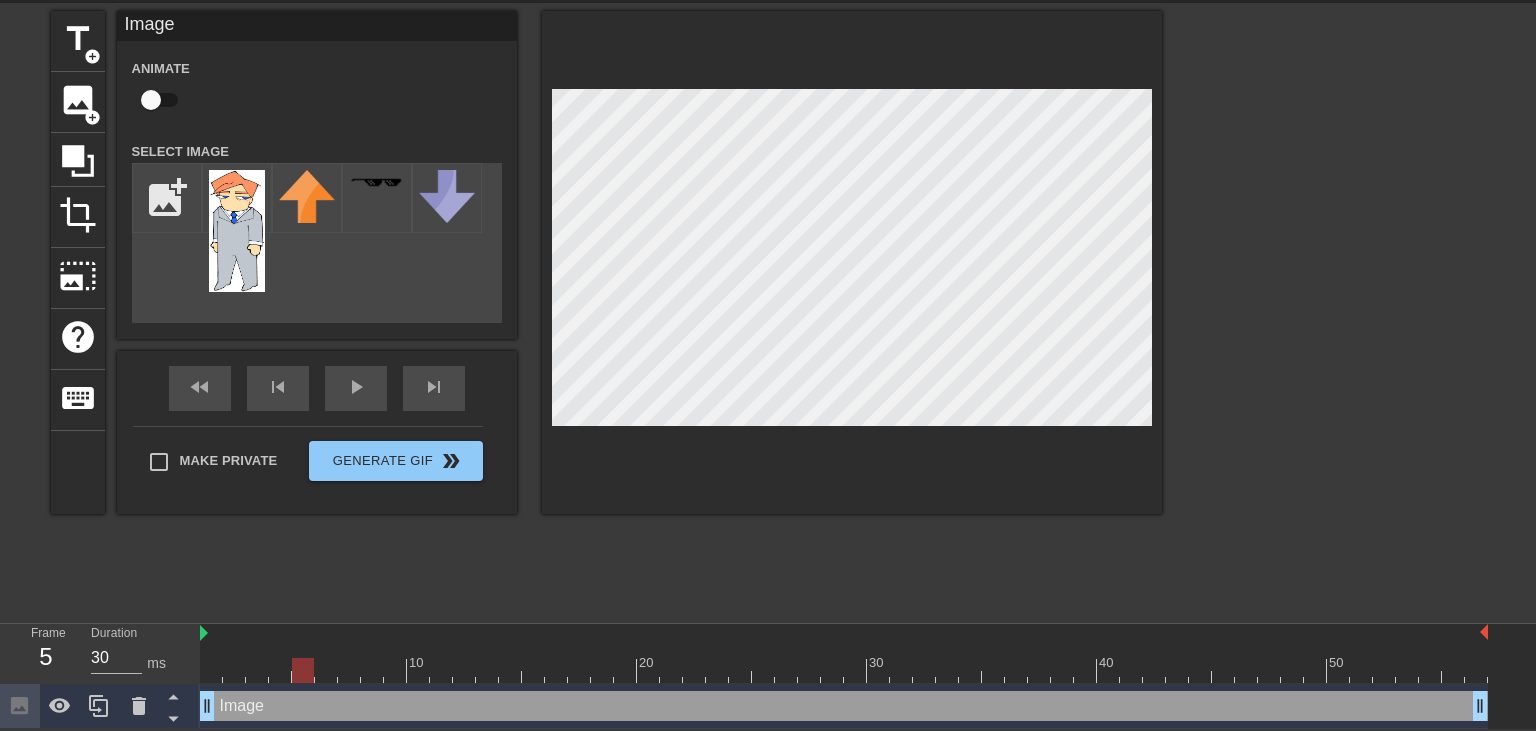 click at bounding box center (844, 670) 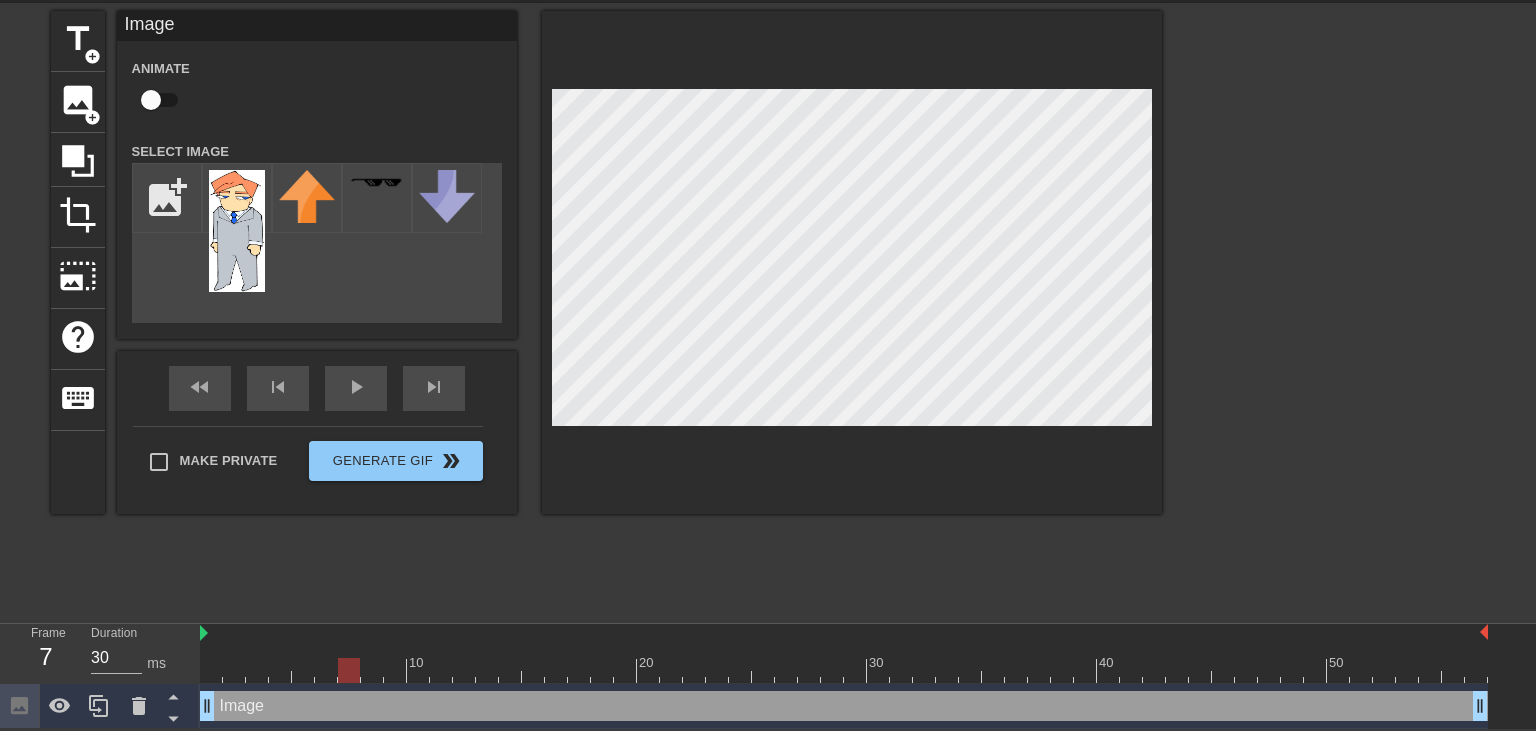 click at bounding box center [844, 670] 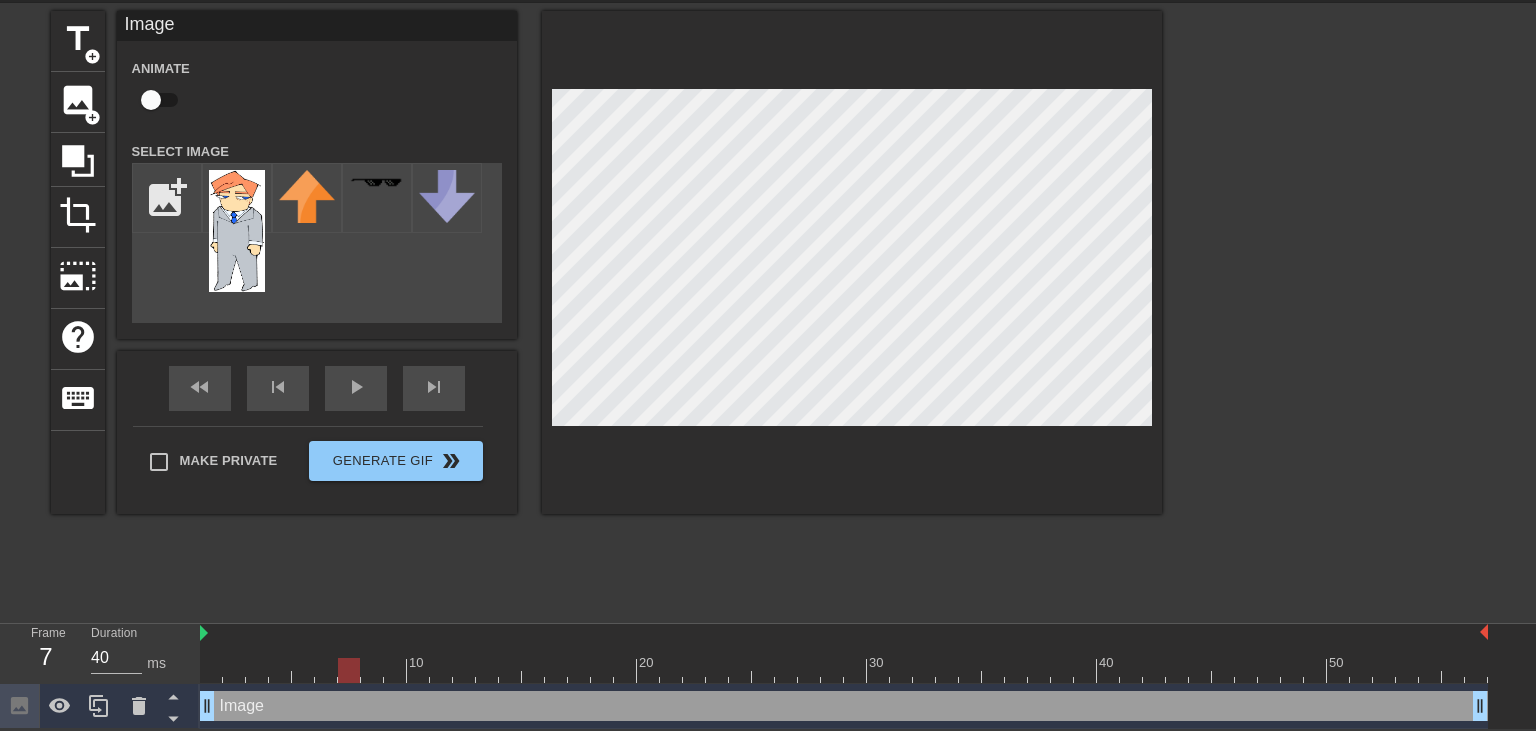 click at bounding box center [844, 670] 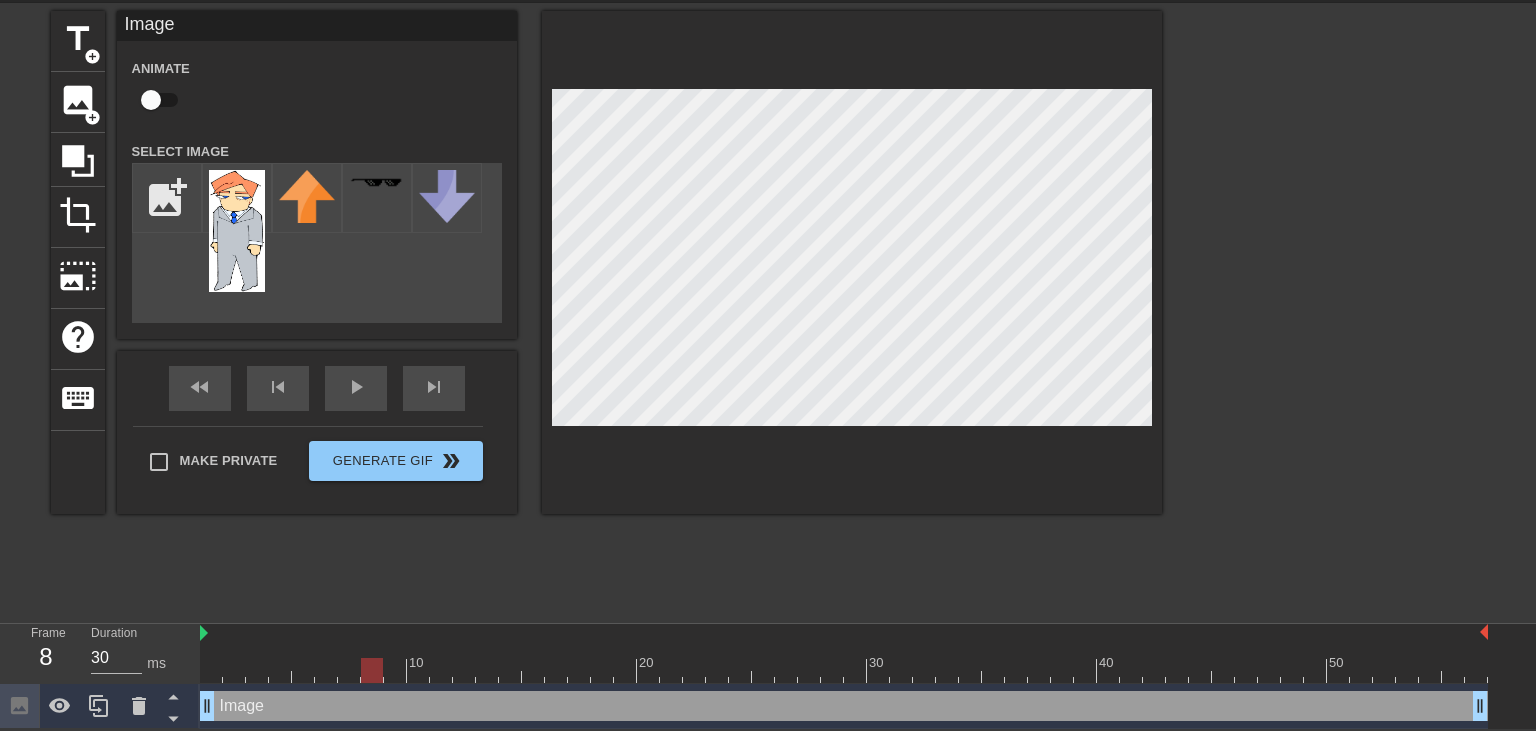 click at bounding box center (844, 670) 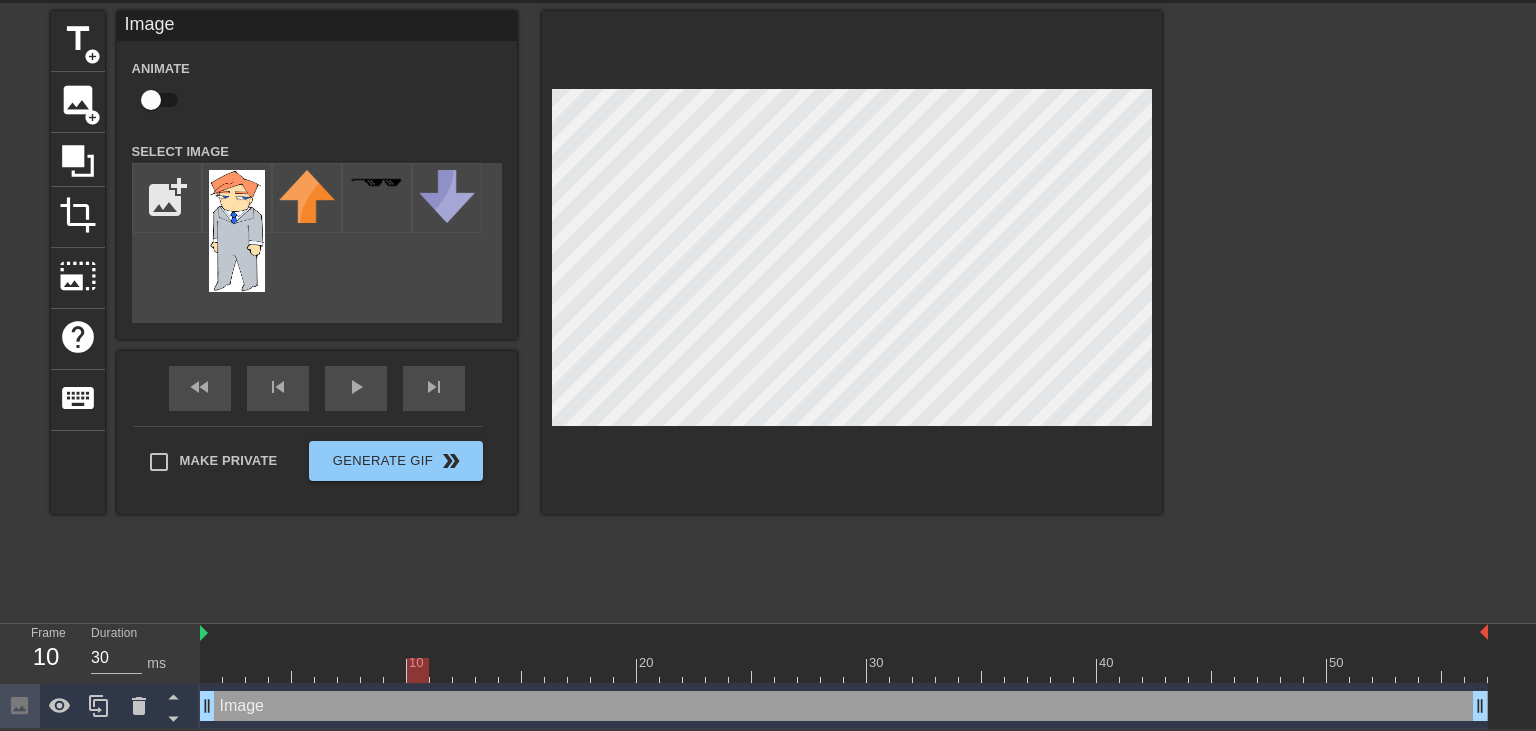 click at bounding box center (844, 670) 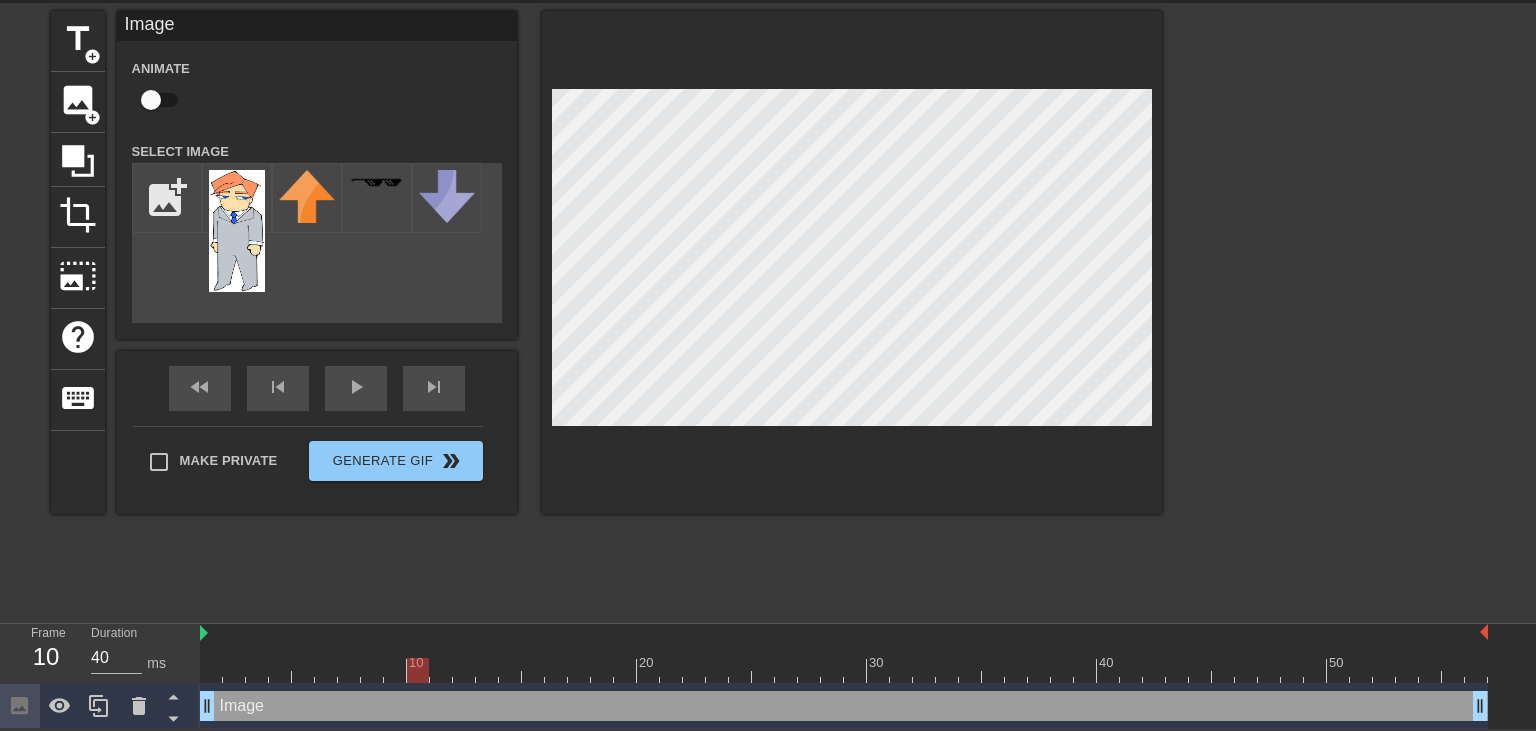 click at bounding box center (844, 670) 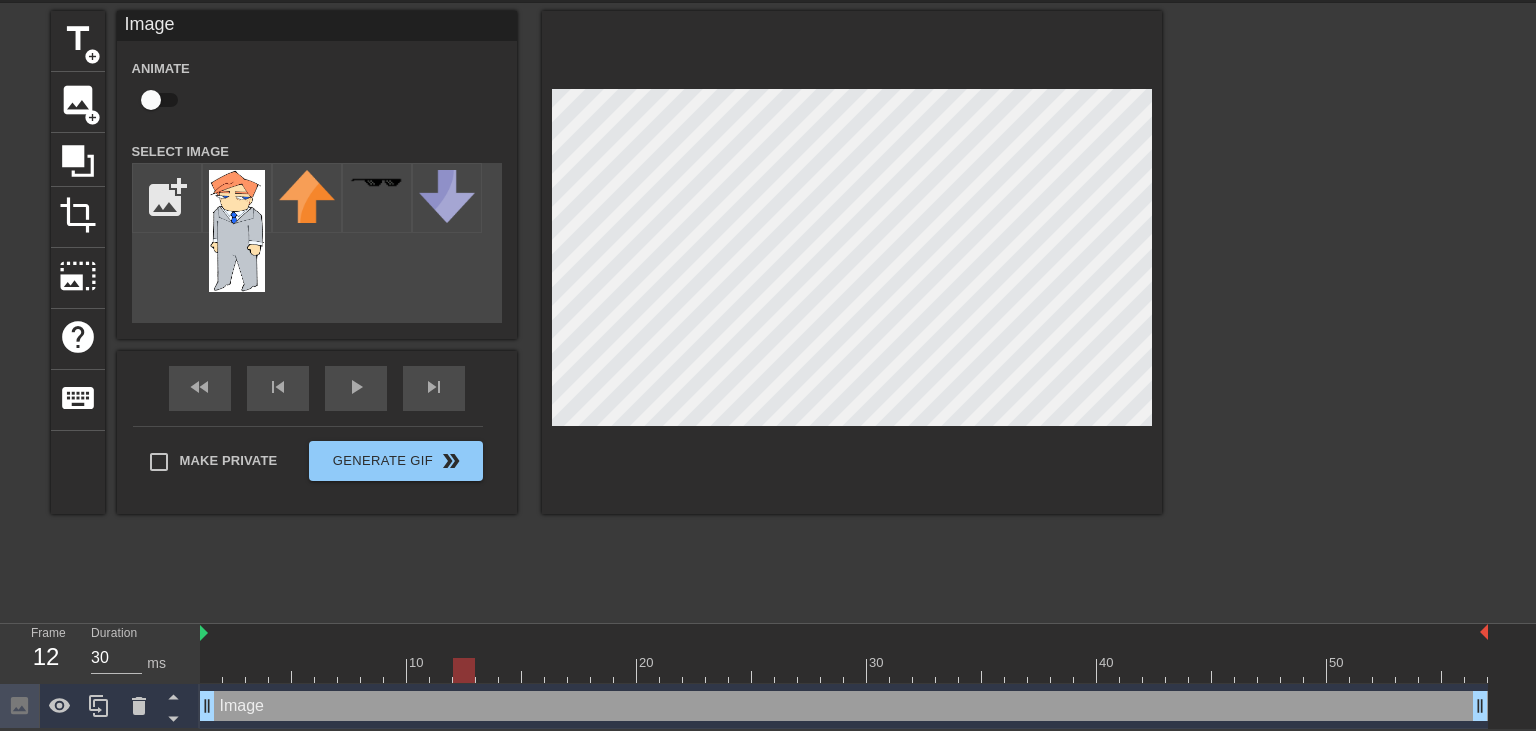 click at bounding box center (844, 670) 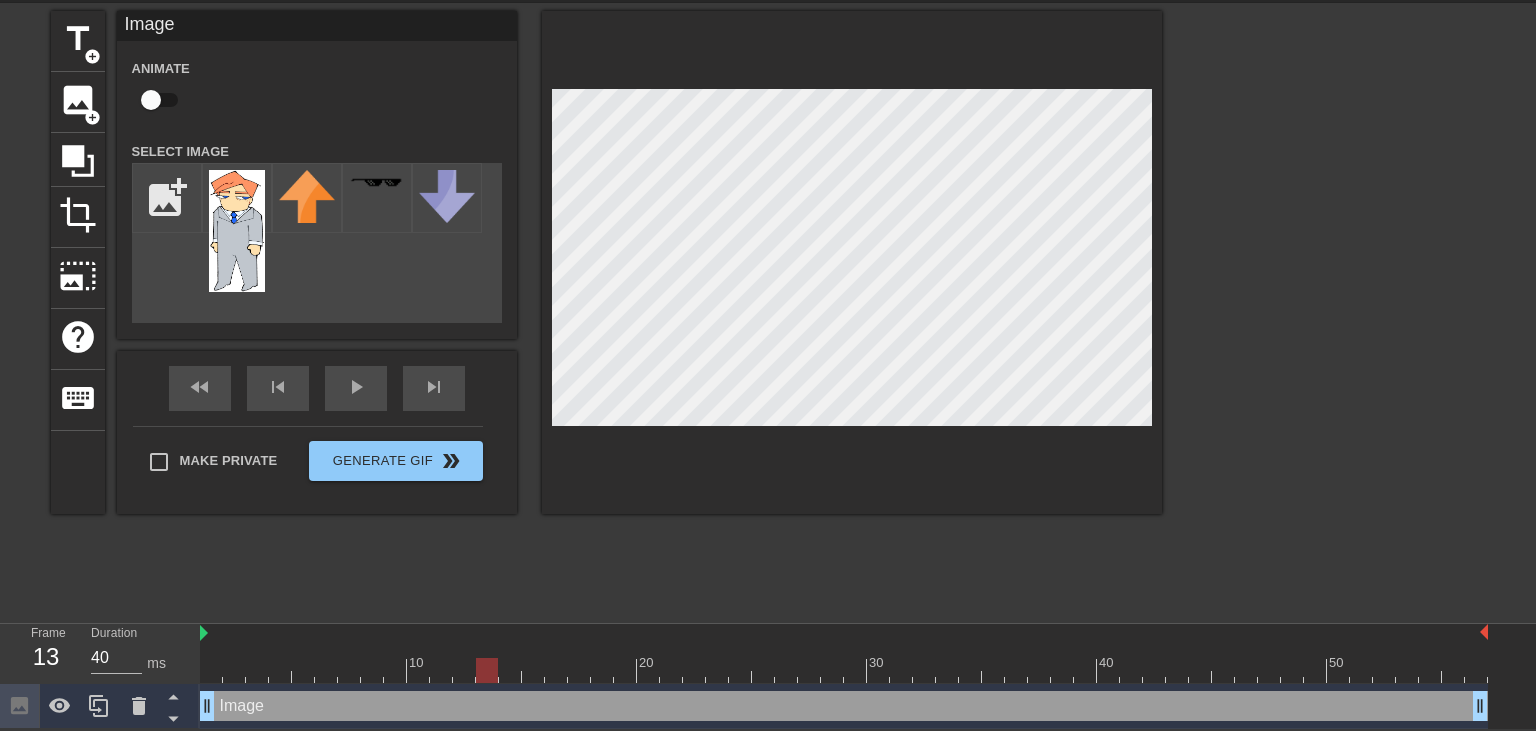 click at bounding box center [844, 670] 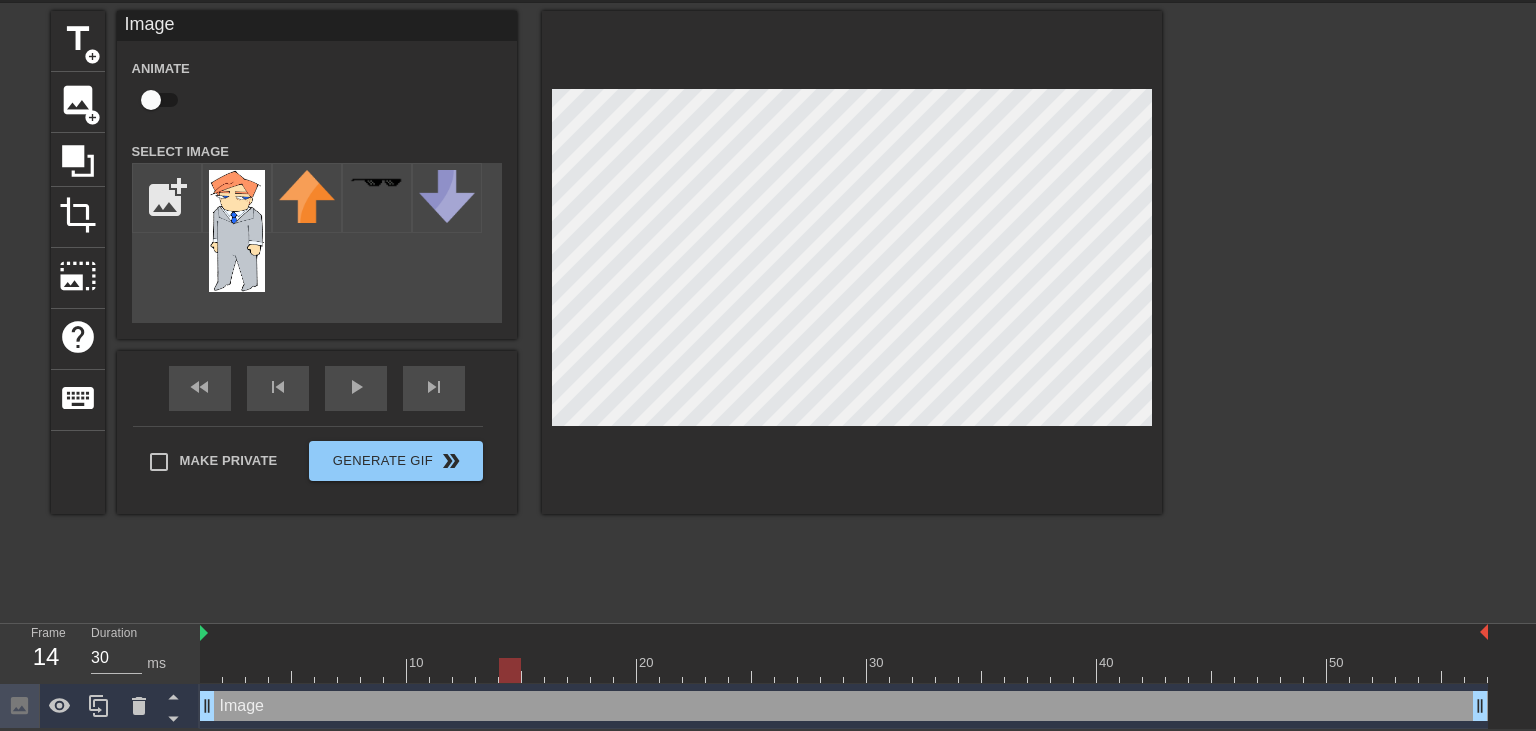 click at bounding box center [844, 670] 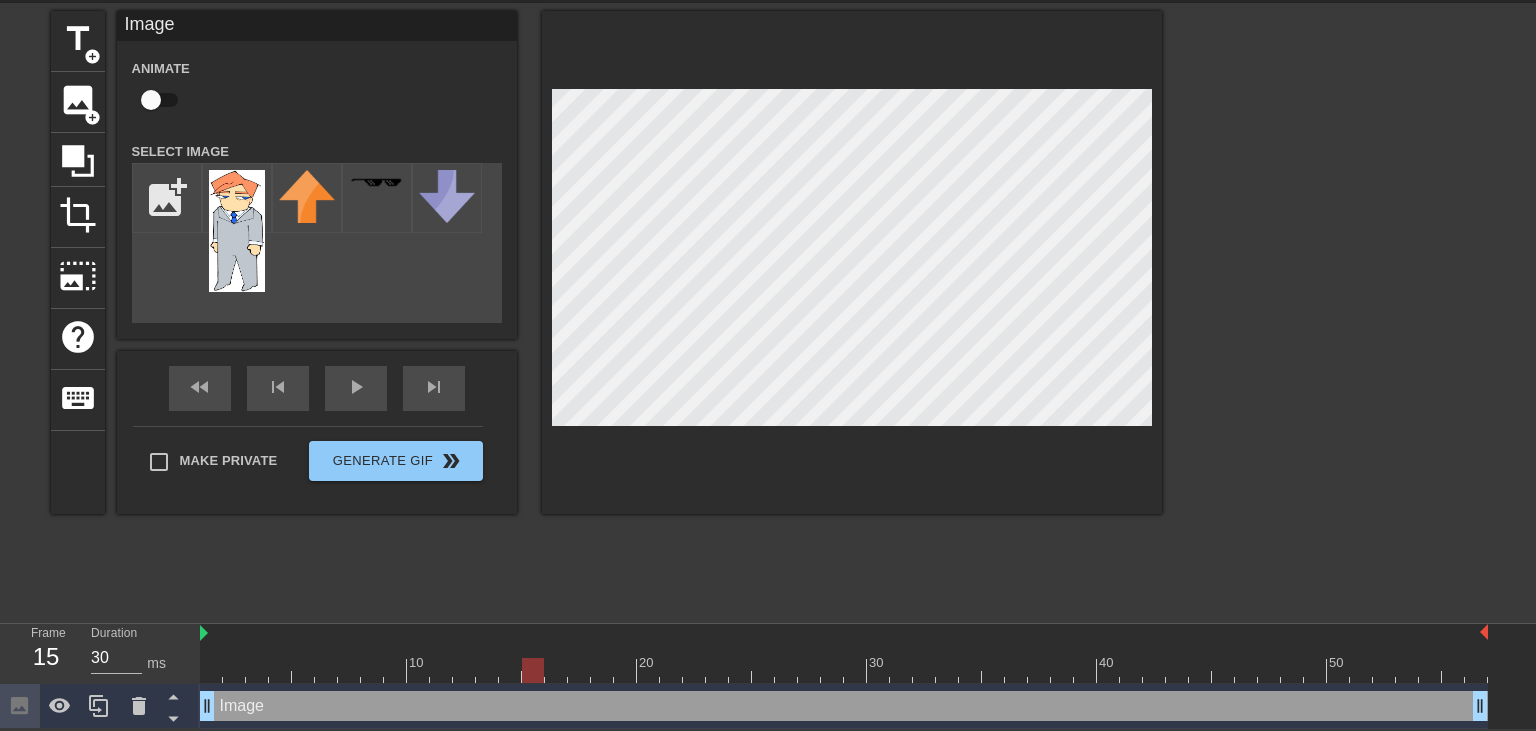 click at bounding box center [844, 670] 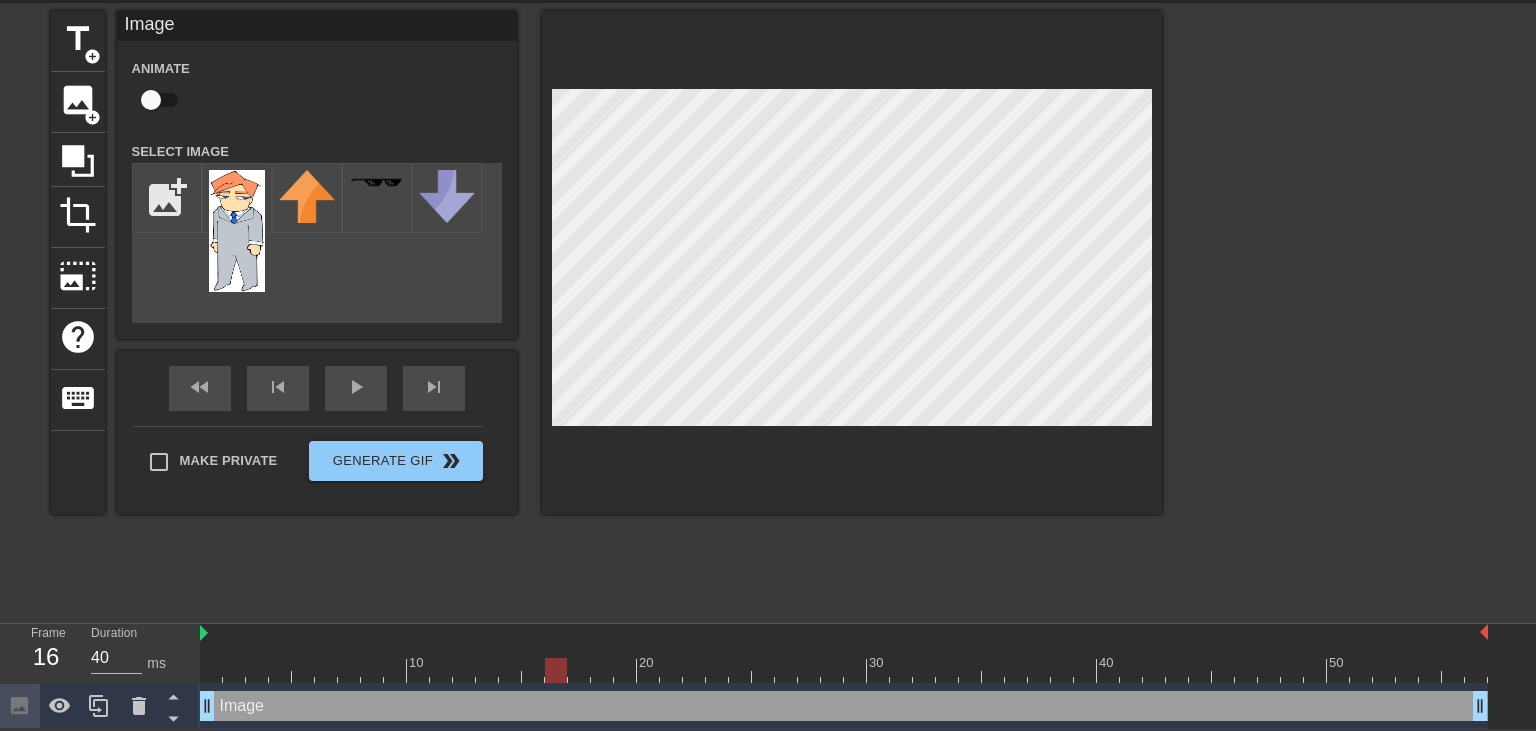 click at bounding box center [844, 670] 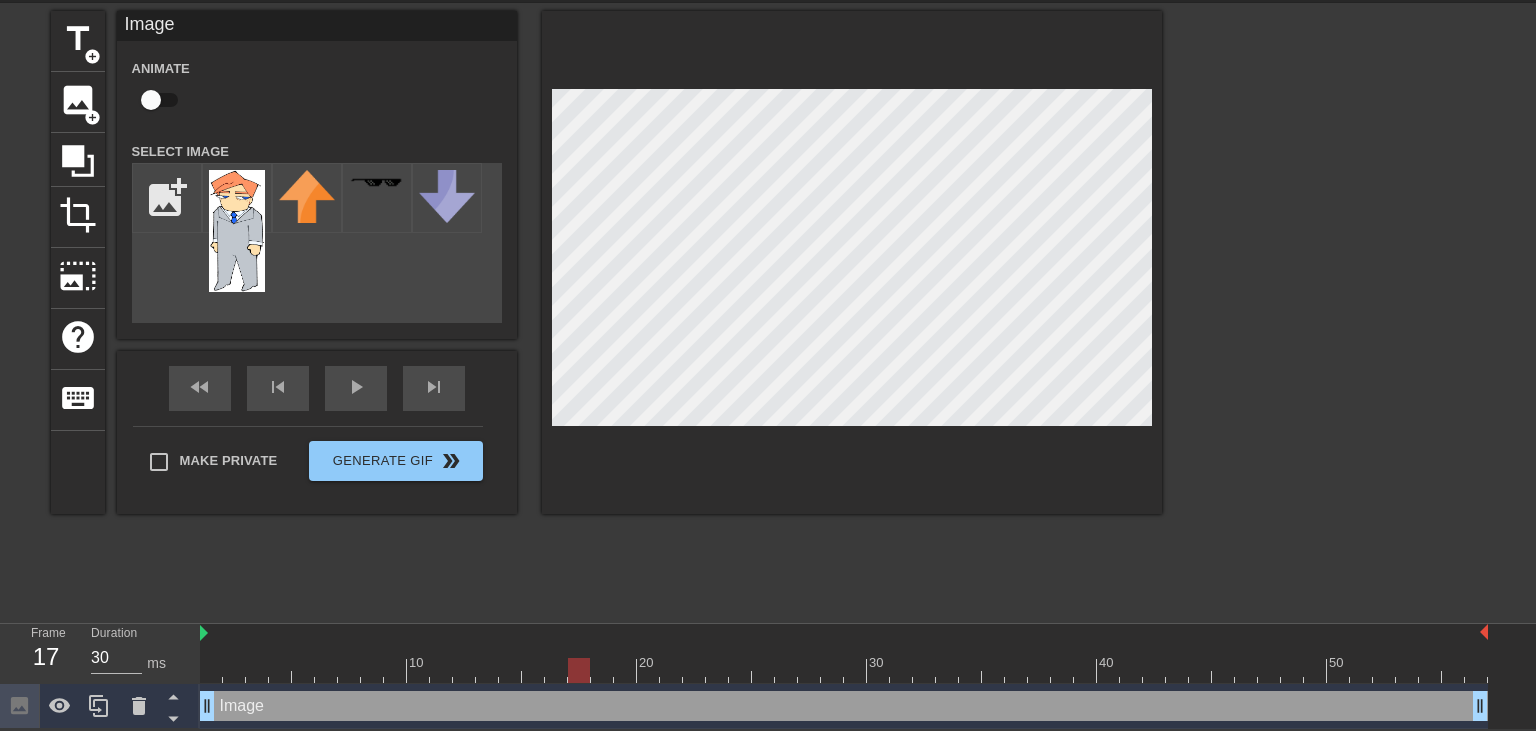 click at bounding box center (844, 670) 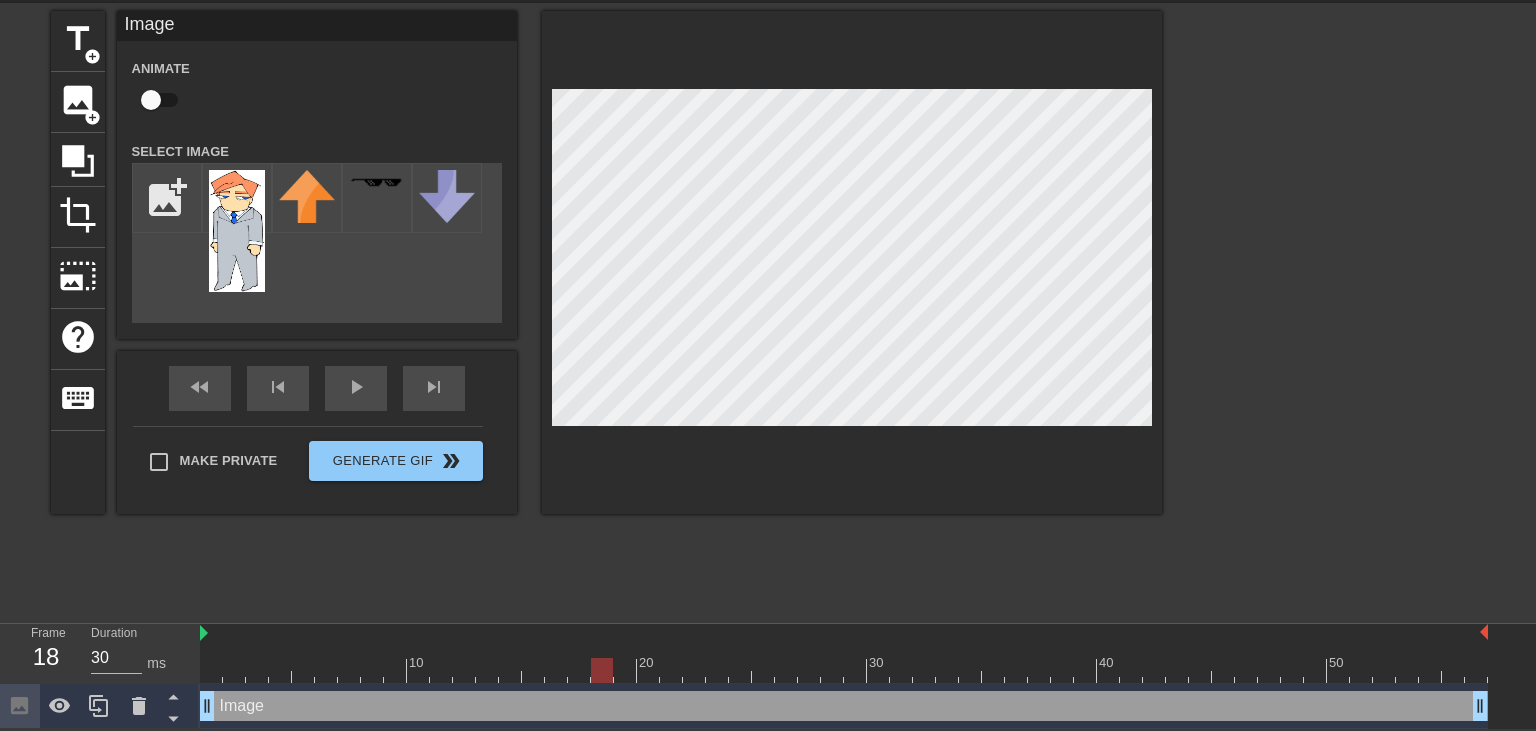 click at bounding box center [844, 670] 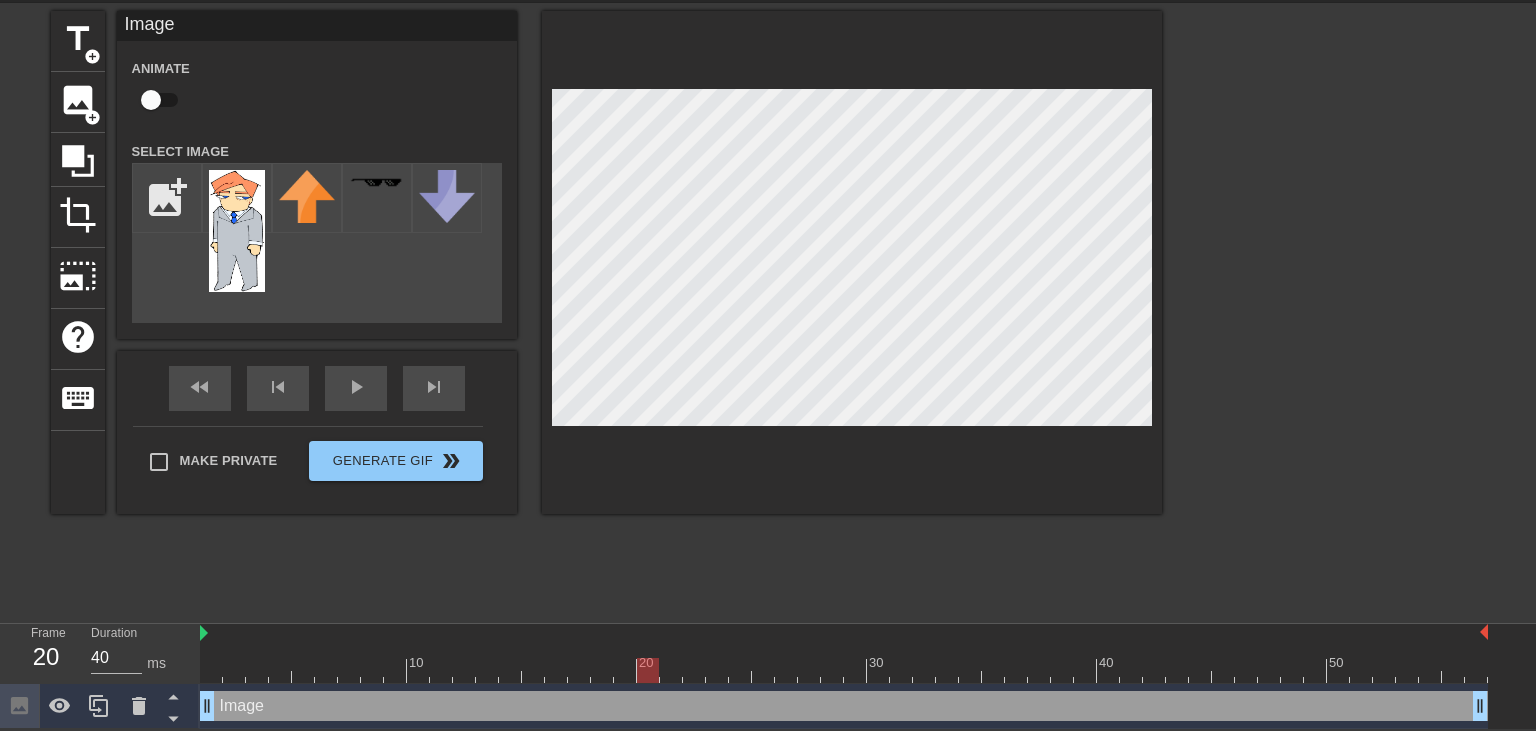 click at bounding box center (844, 670) 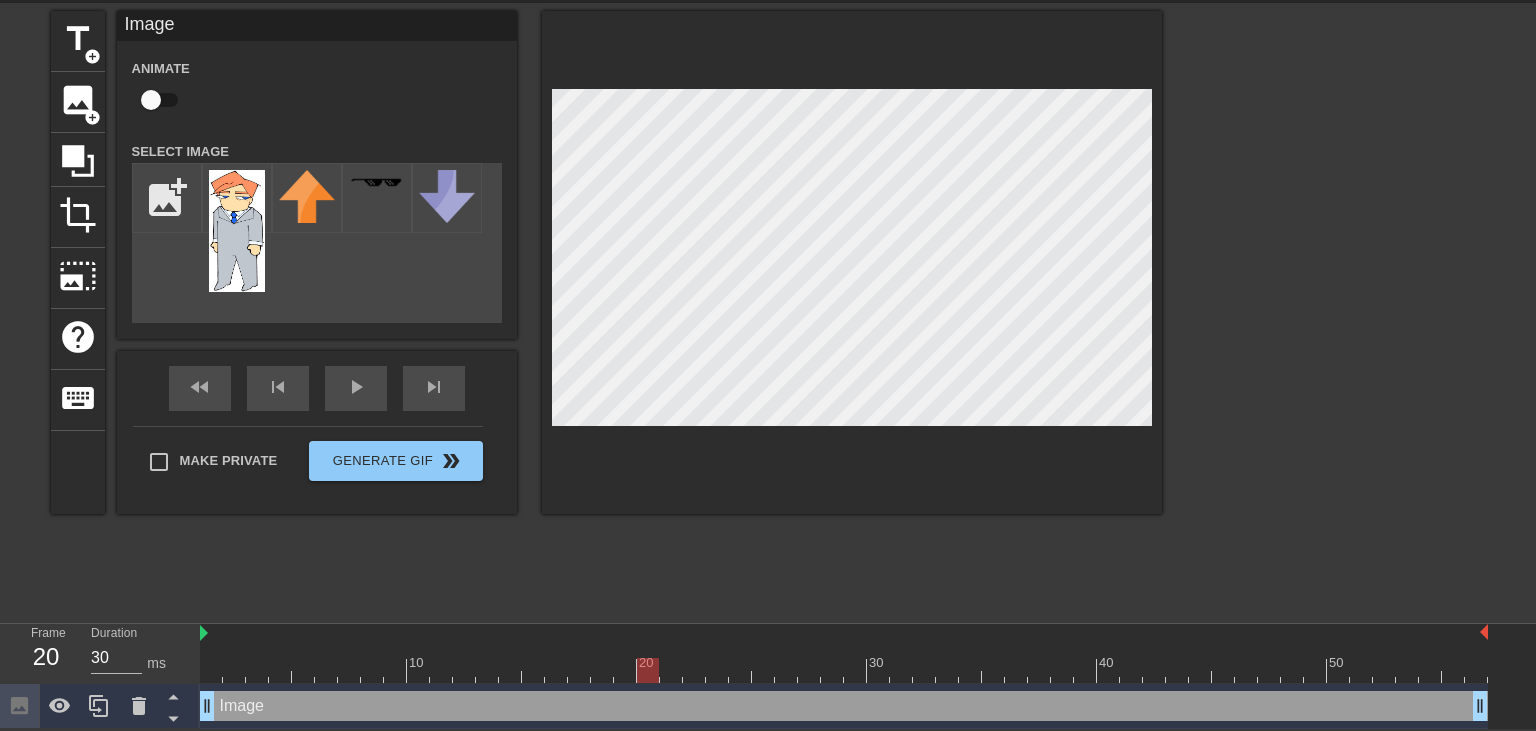 click at bounding box center (844, 670) 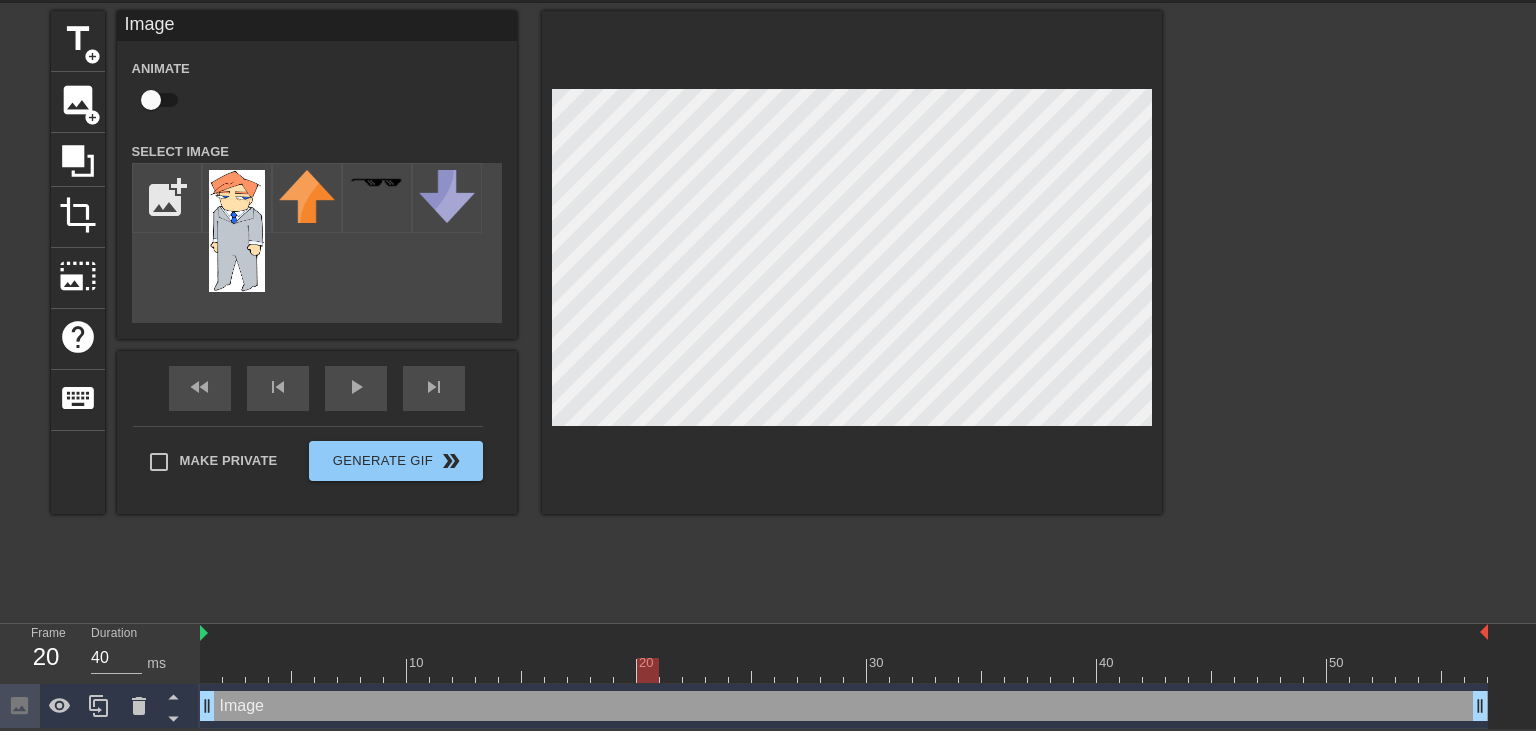 click at bounding box center [844, 670] 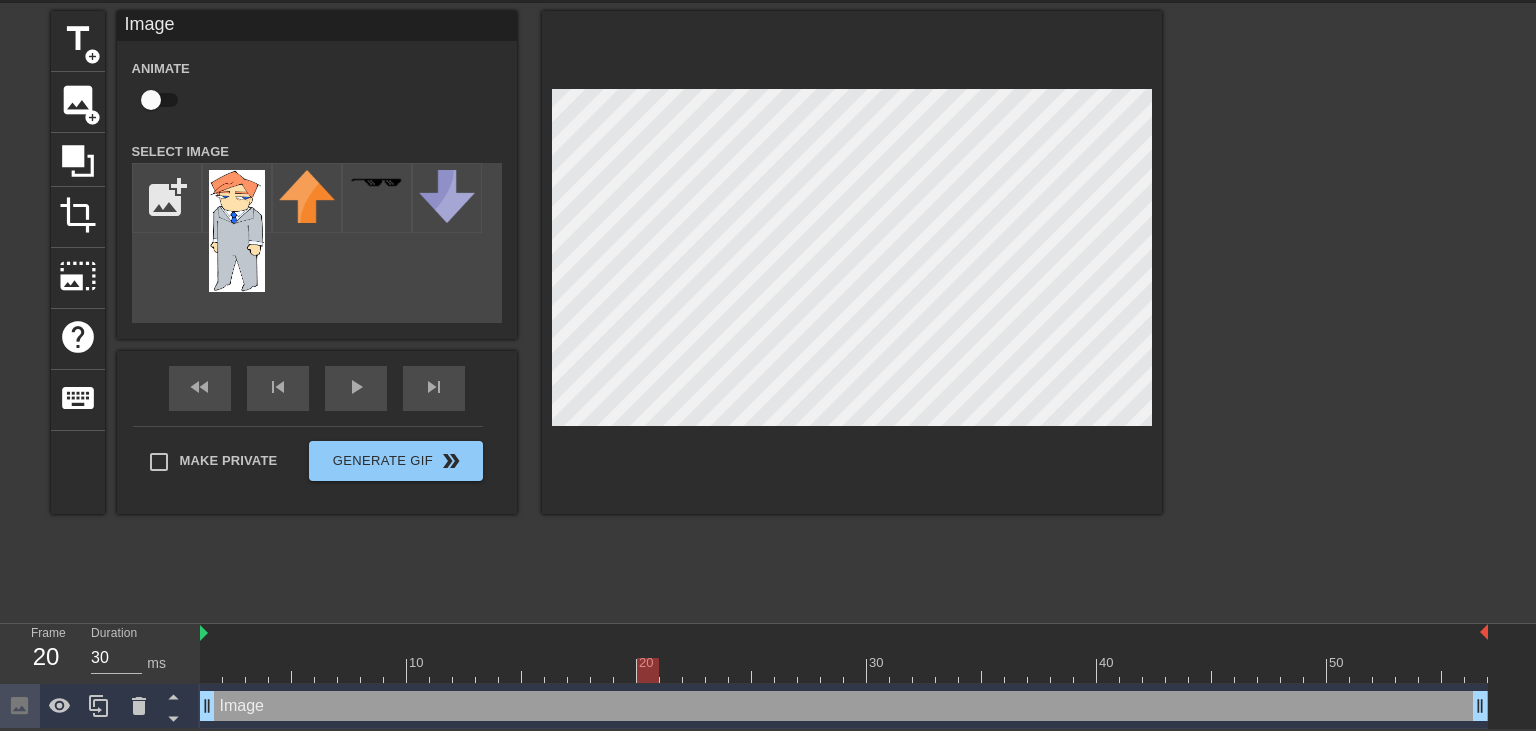 click at bounding box center [844, 670] 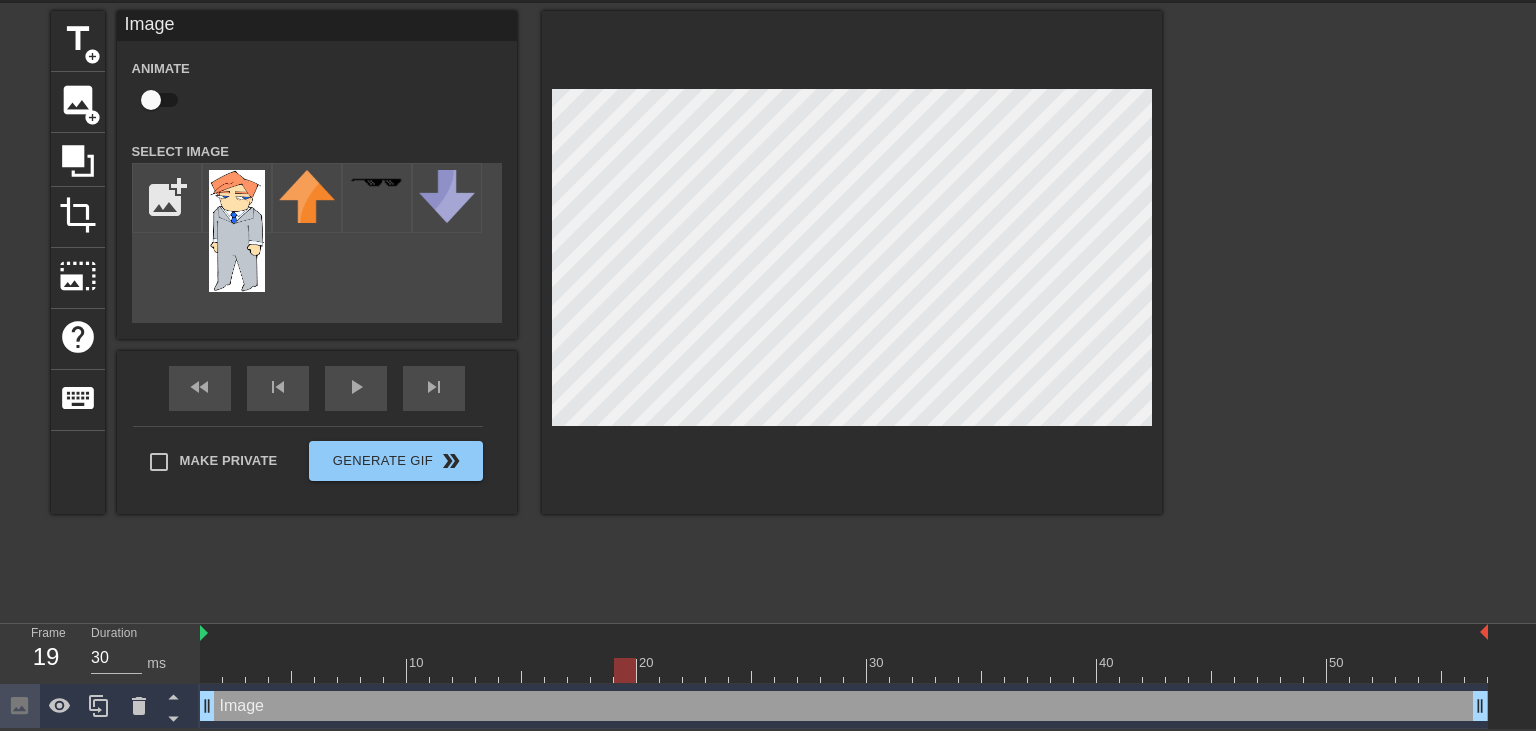 click at bounding box center (595, 663) 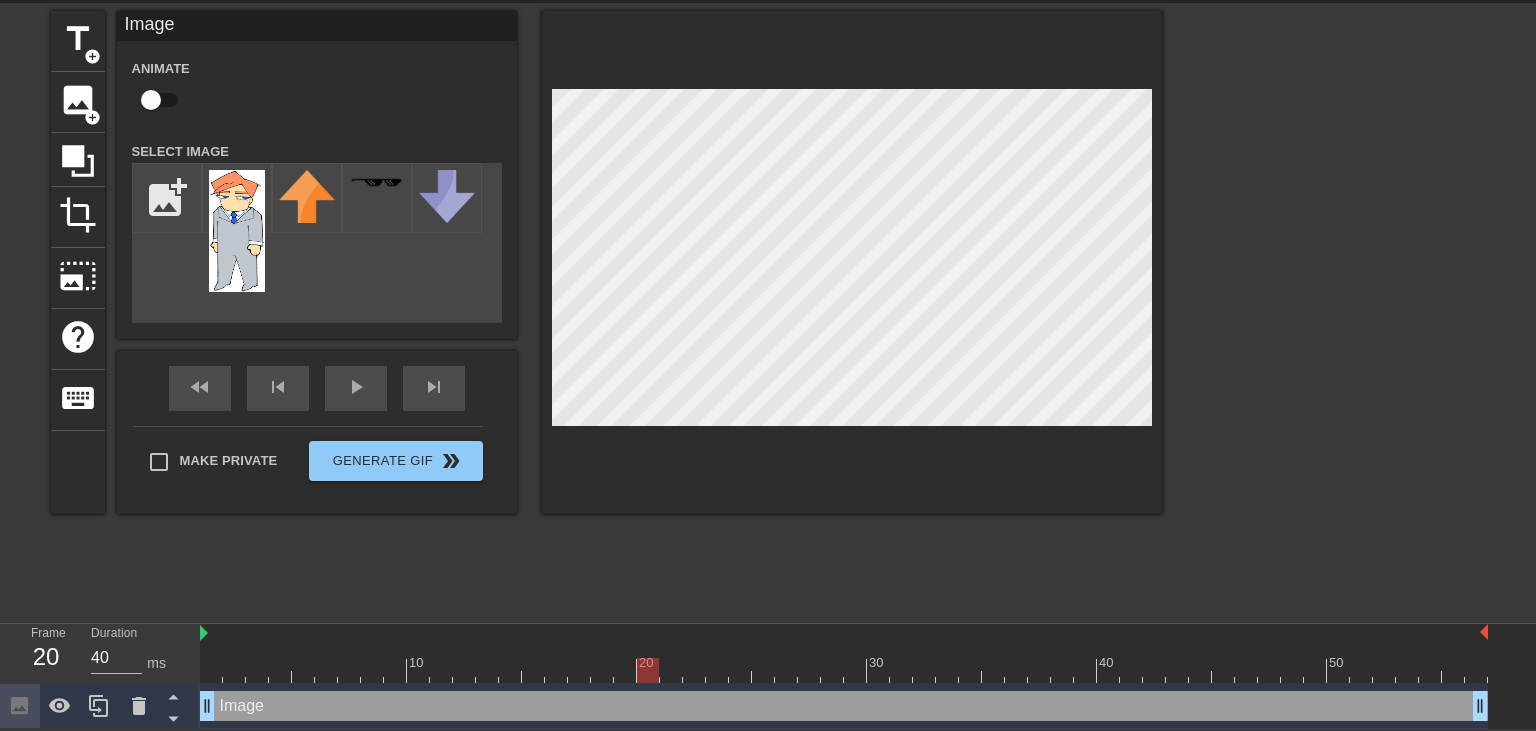 click at bounding box center [844, 670] 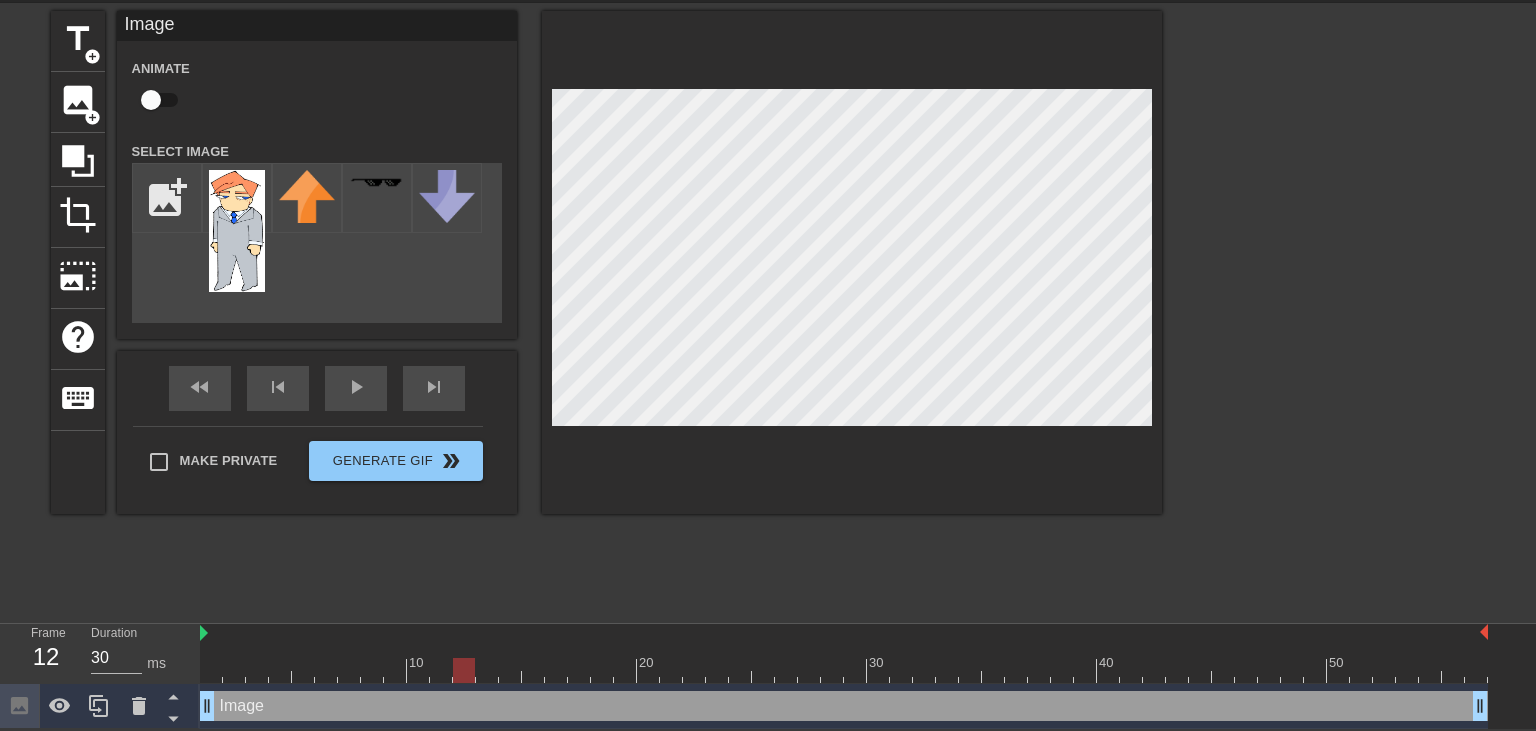 click at bounding box center (844, 670) 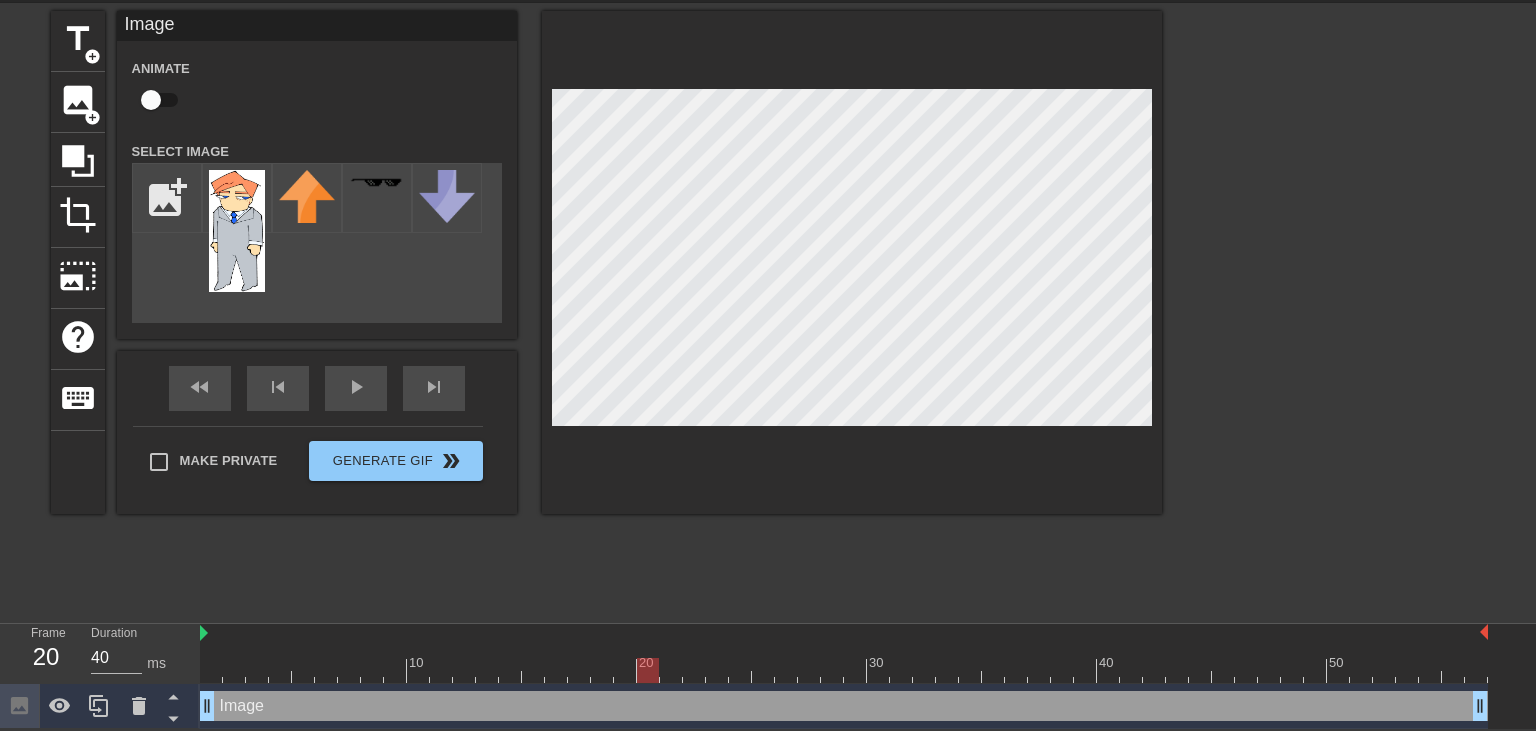 click at bounding box center [844, 670] 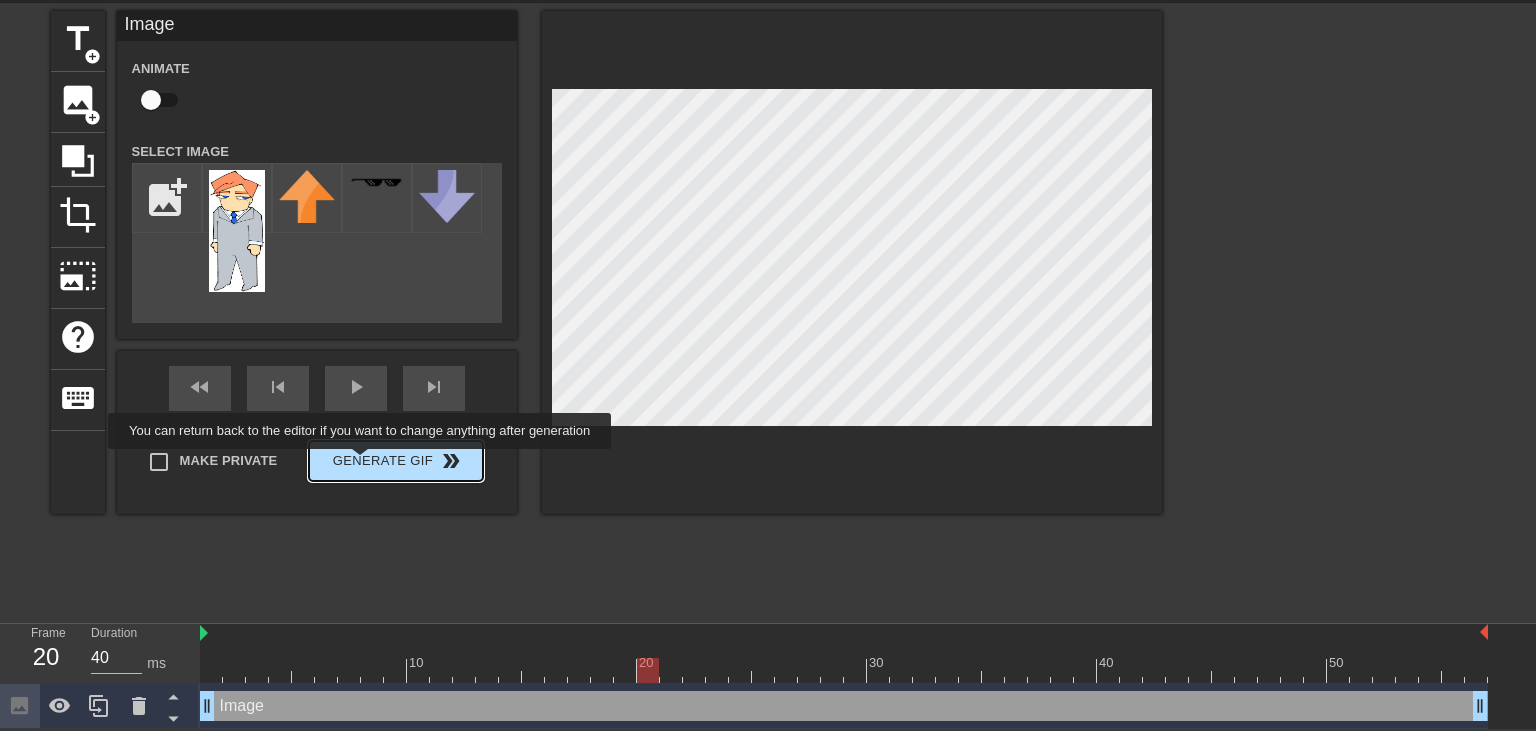click on "Generate Gif double_arrow" at bounding box center (395, 461) 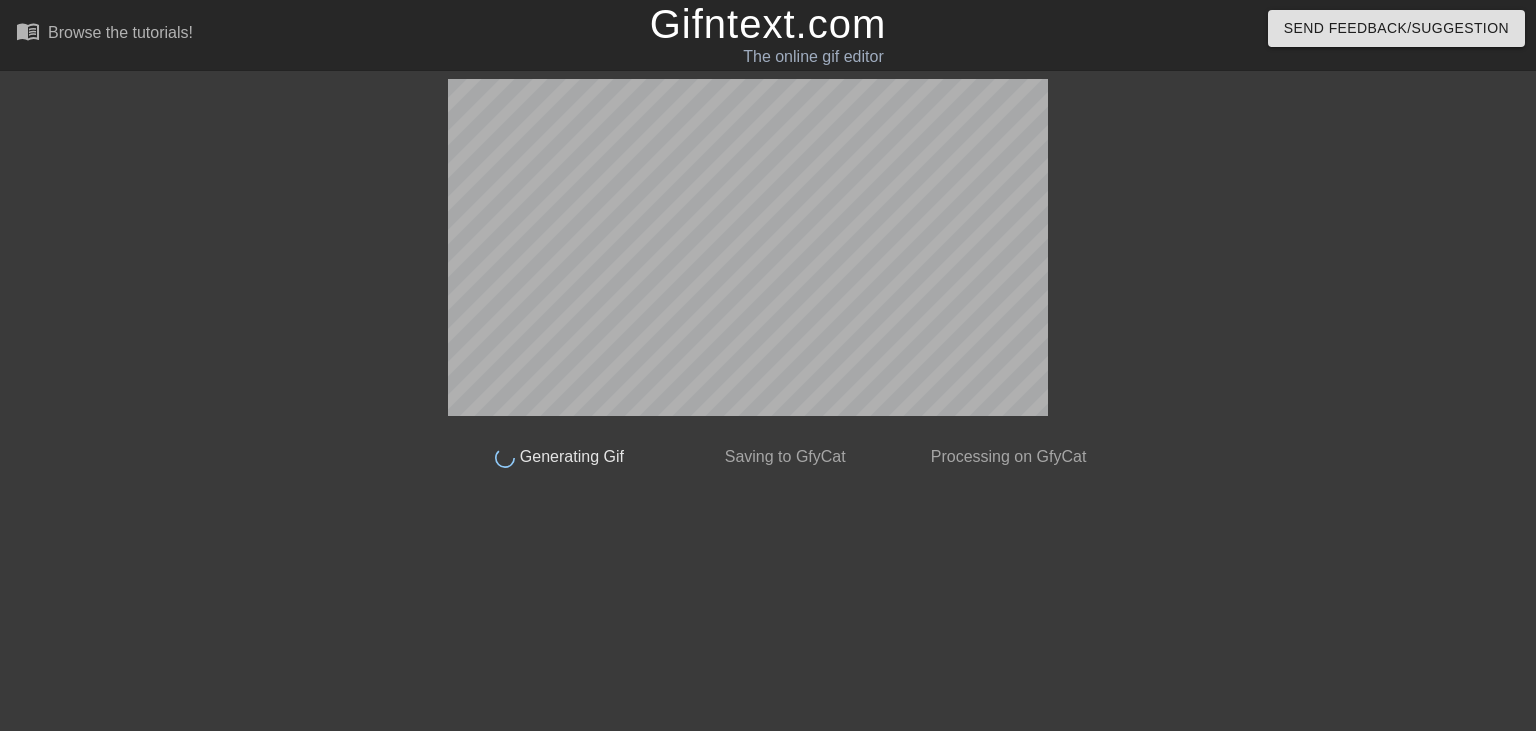 scroll, scrollTop: 0, scrollLeft: 0, axis: both 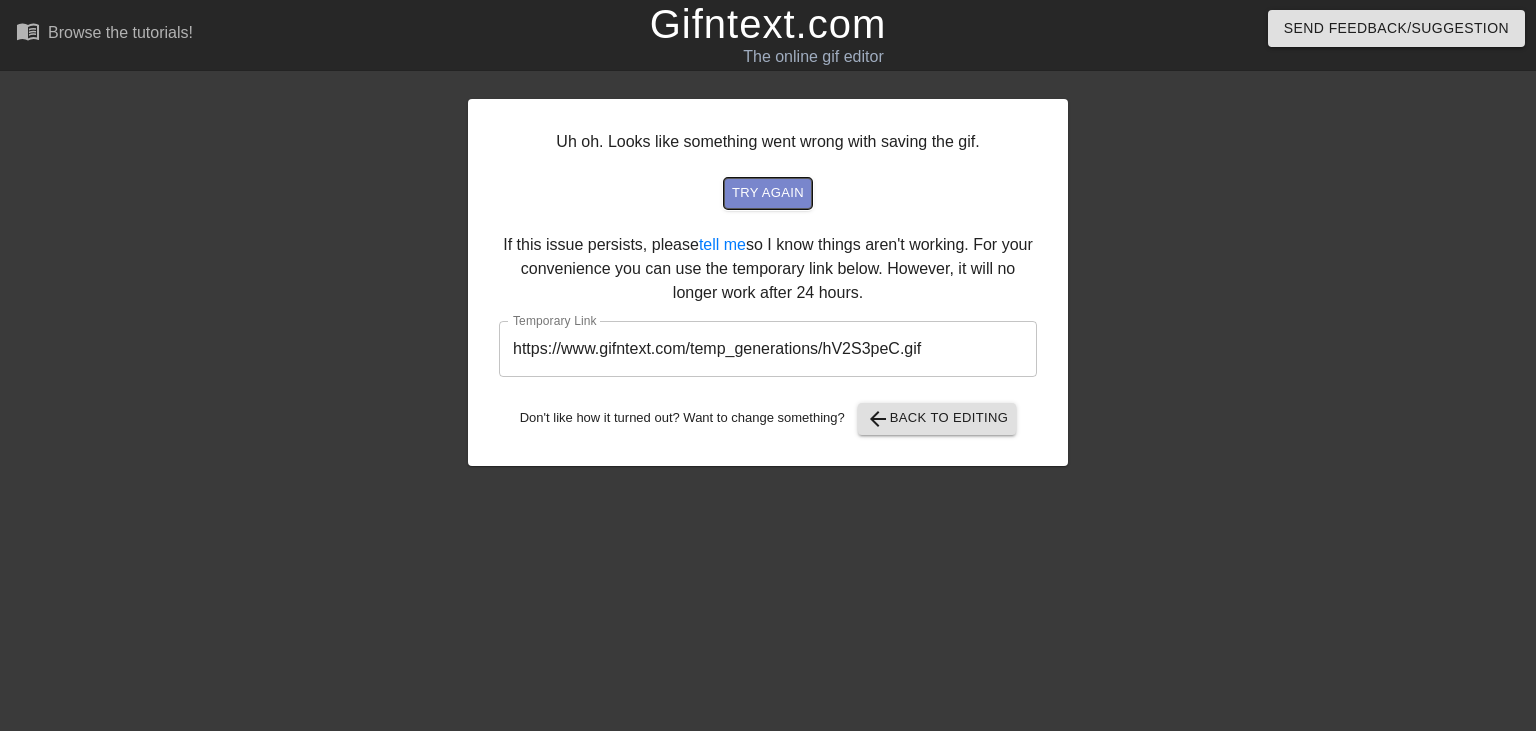 click on "try again" at bounding box center (768, 193) 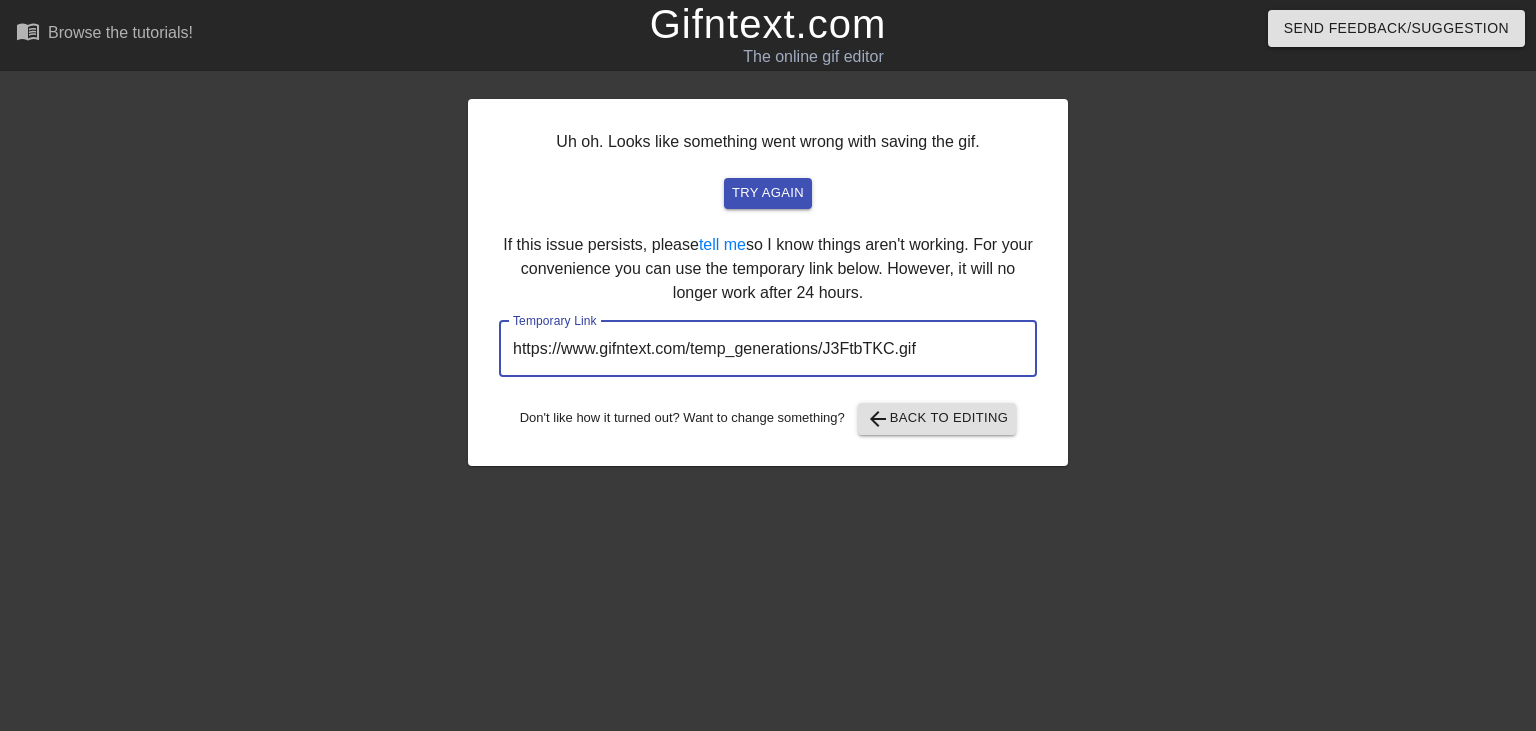 click on "https://www.gifntext.com/temp_generations/J3FtbTKC.gif" at bounding box center (768, 349) 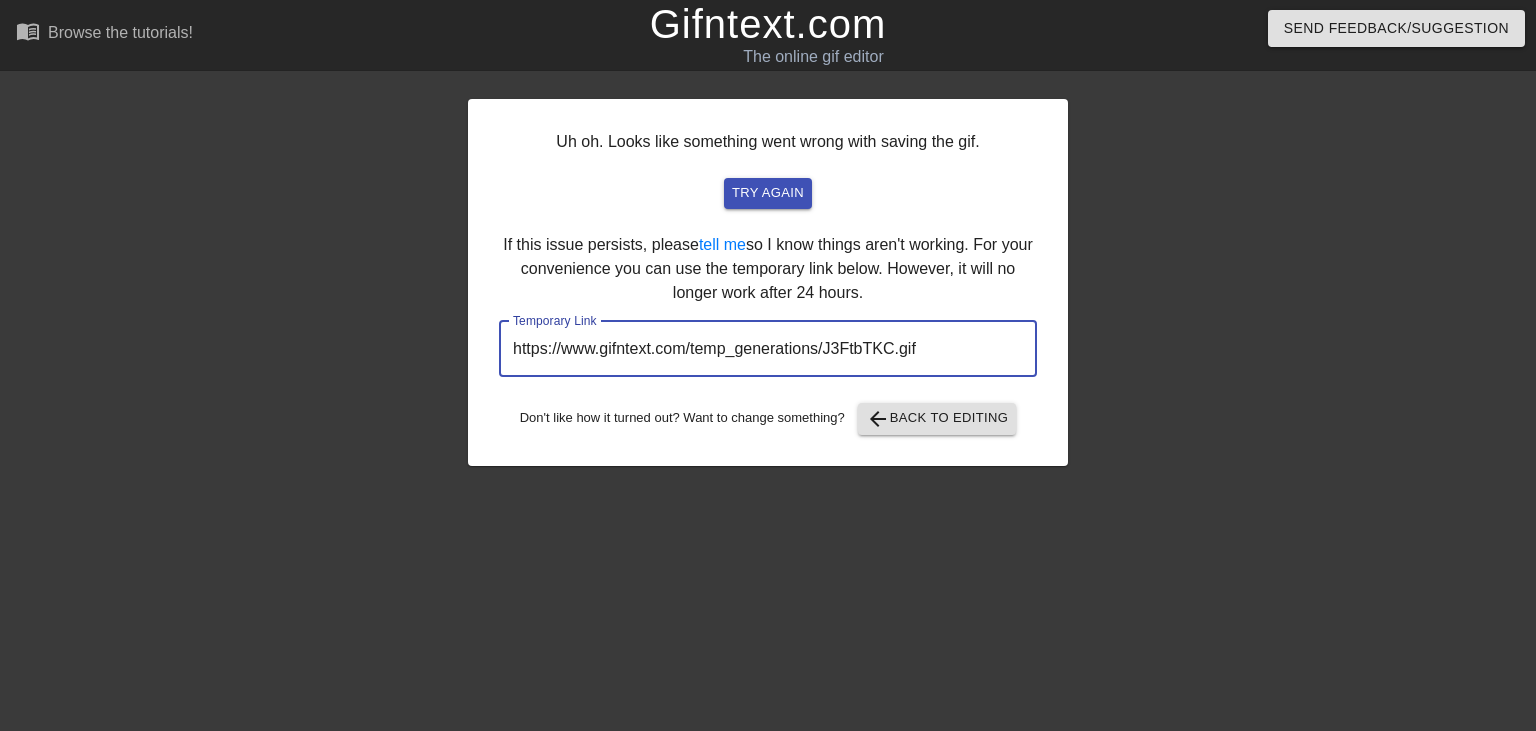 drag, startPoint x: 931, startPoint y: 348, endPoint x: 459, endPoint y: 338, distance: 472.10593 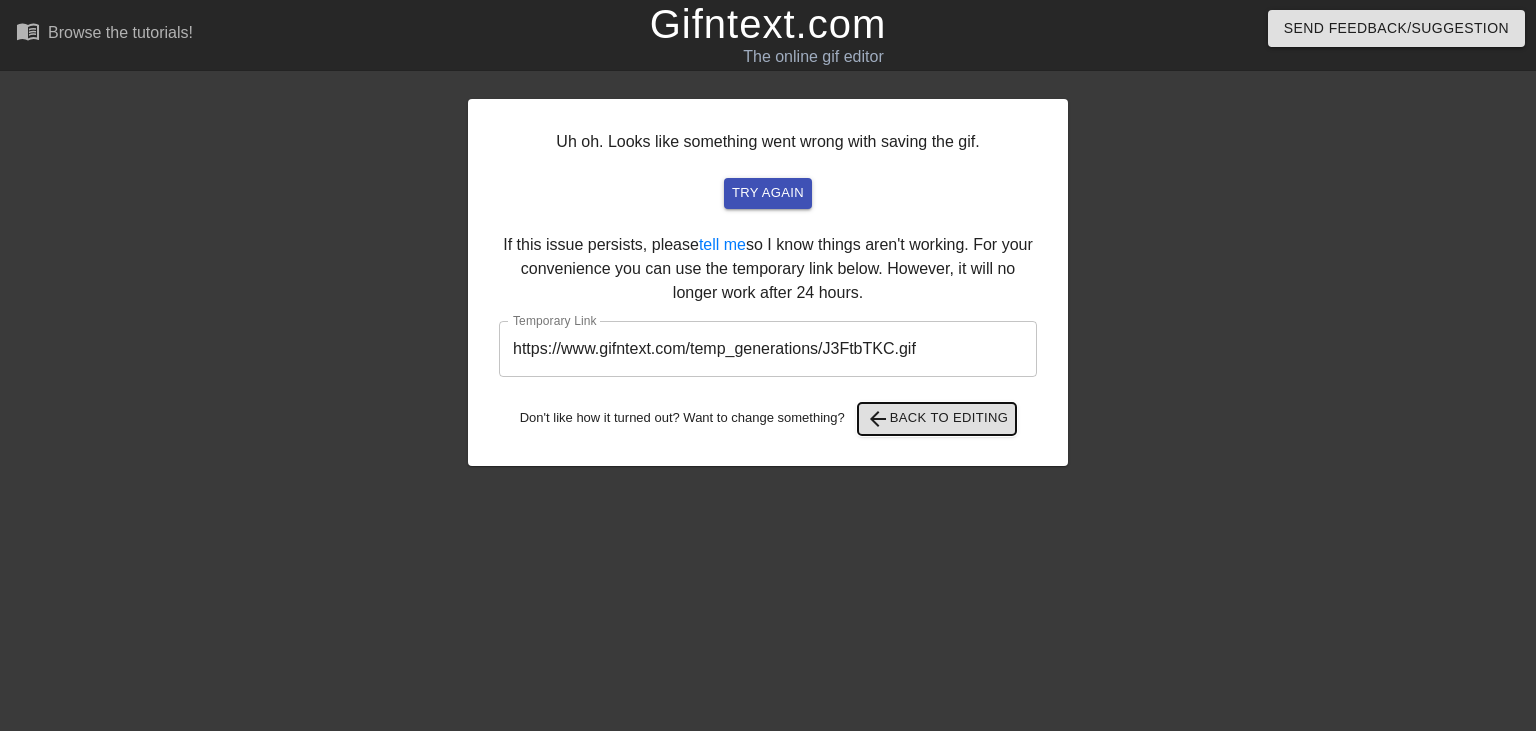 click on "arrow_back Back to Editing" at bounding box center [937, 419] 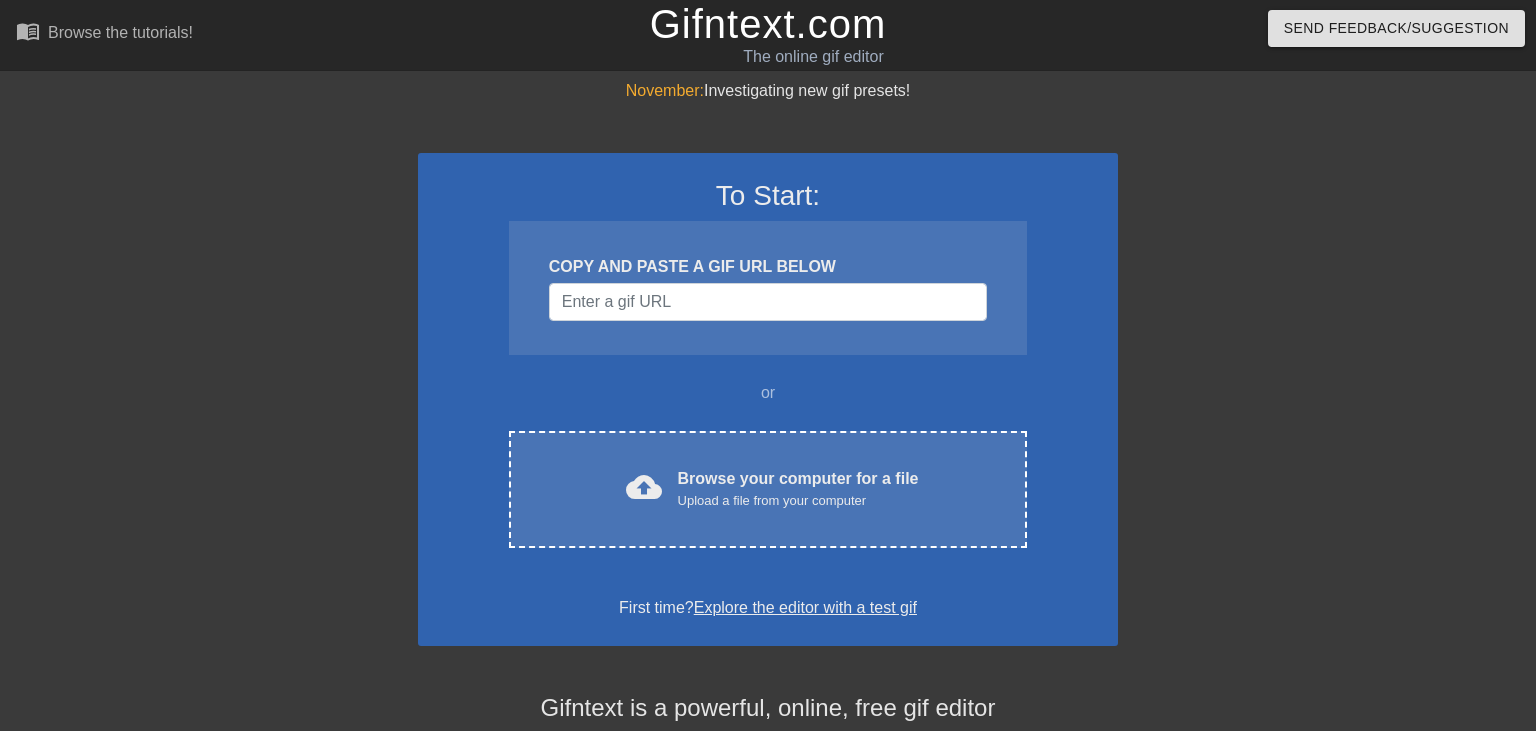 scroll, scrollTop: 0, scrollLeft: 0, axis: both 